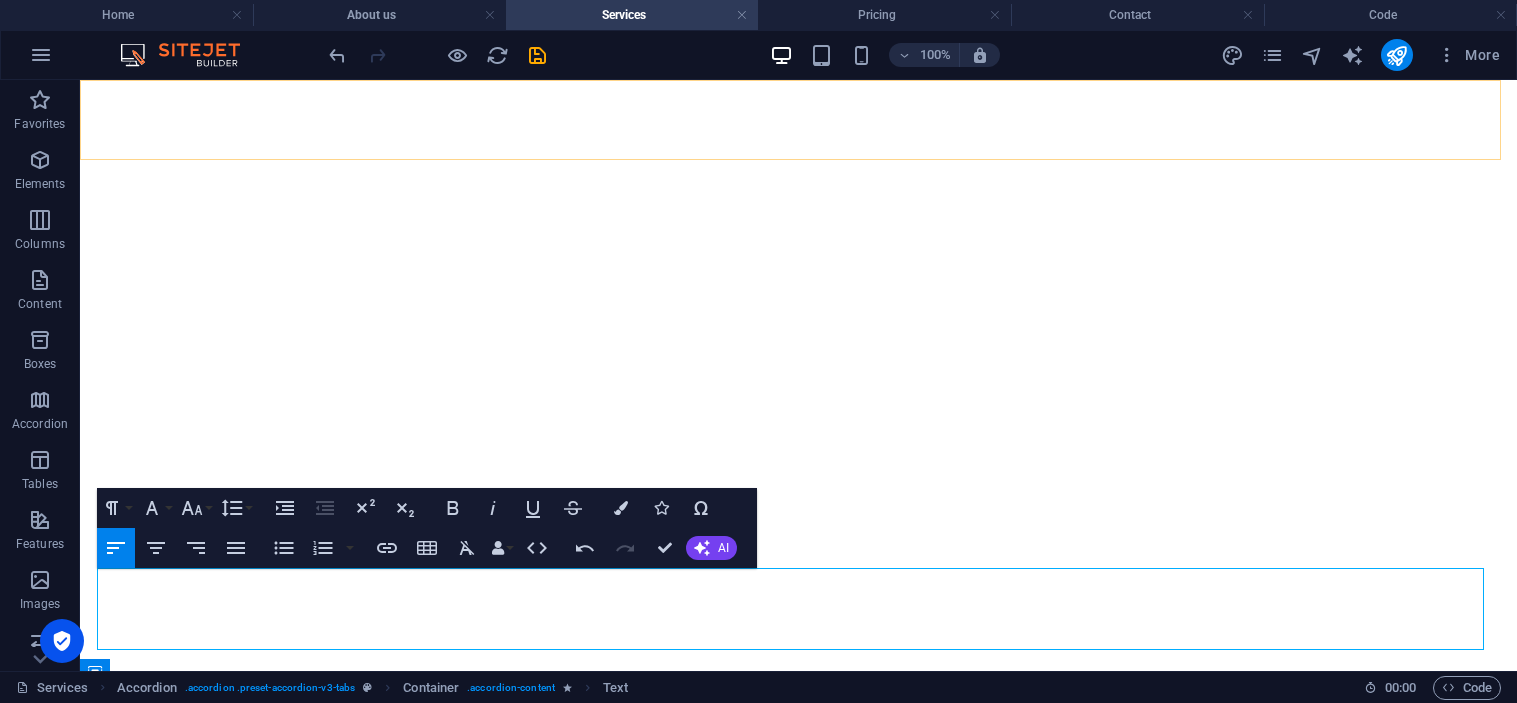 scroll, scrollTop: 0, scrollLeft: 0, axis: both 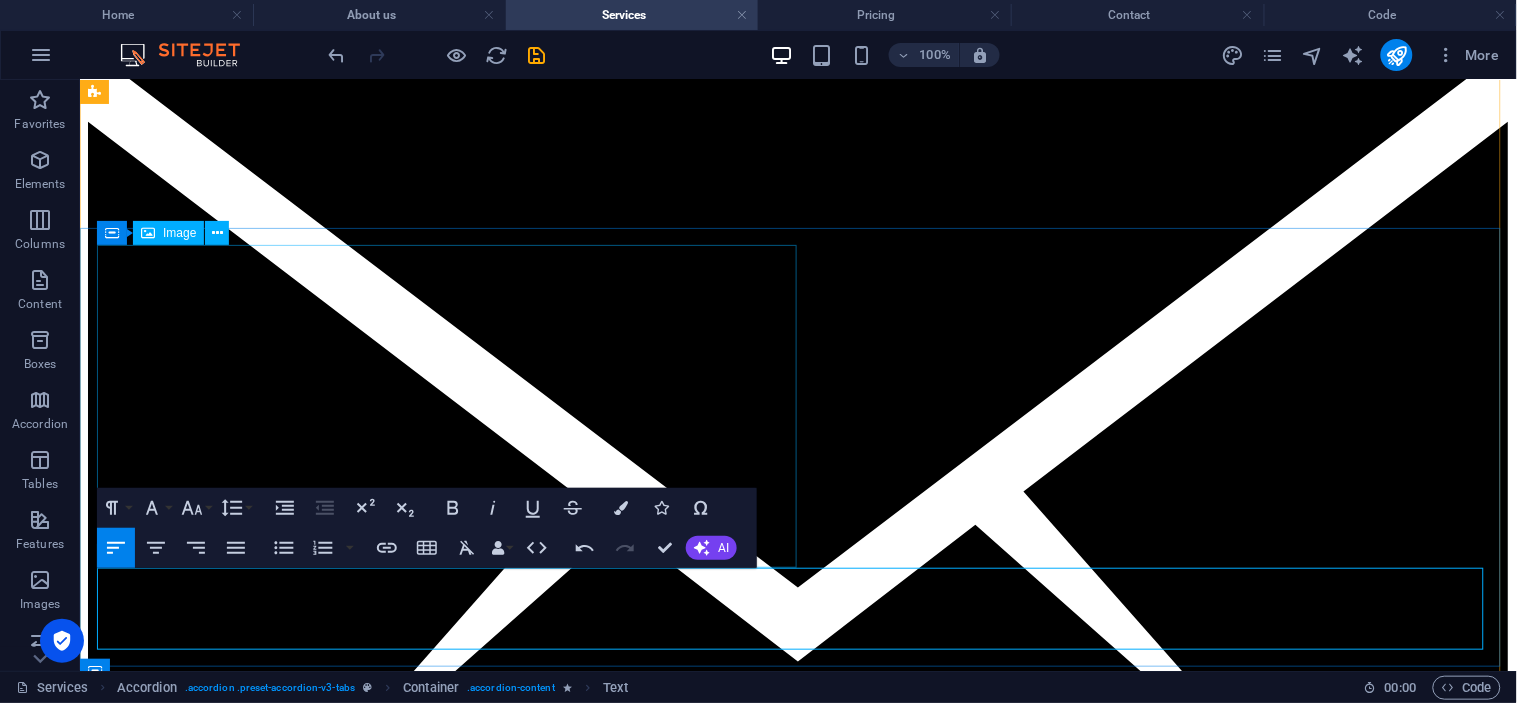 click at bounding box center (797, 12503) 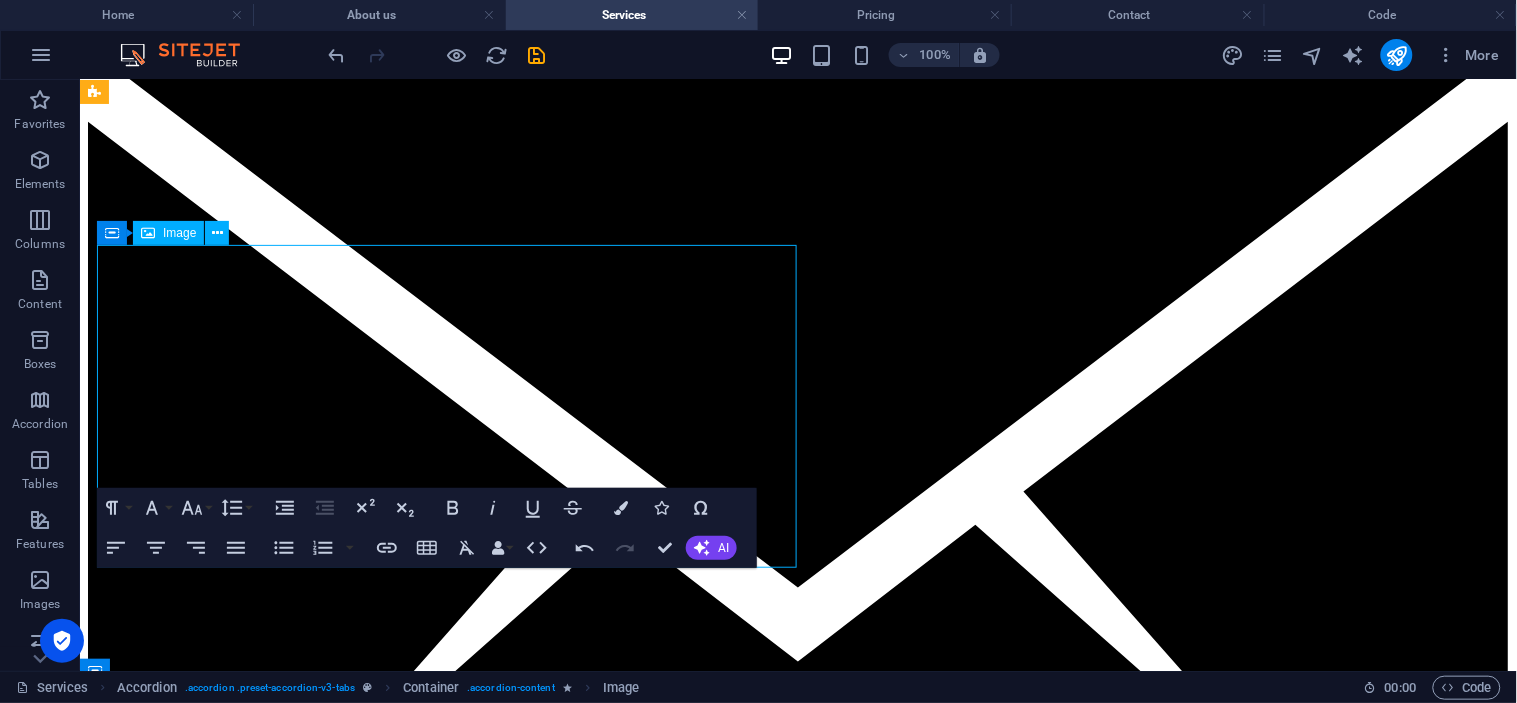 click at bounding box center [797, 12503] 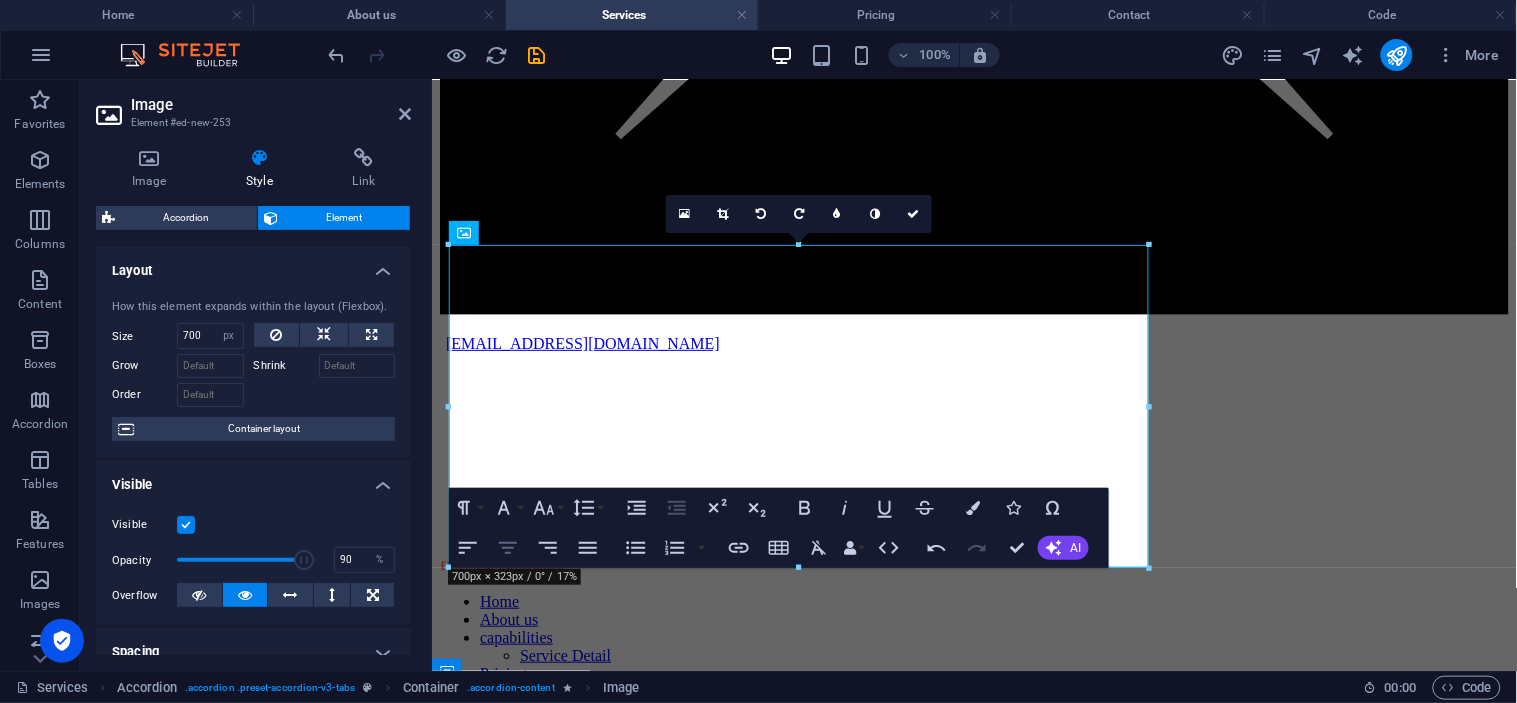 click 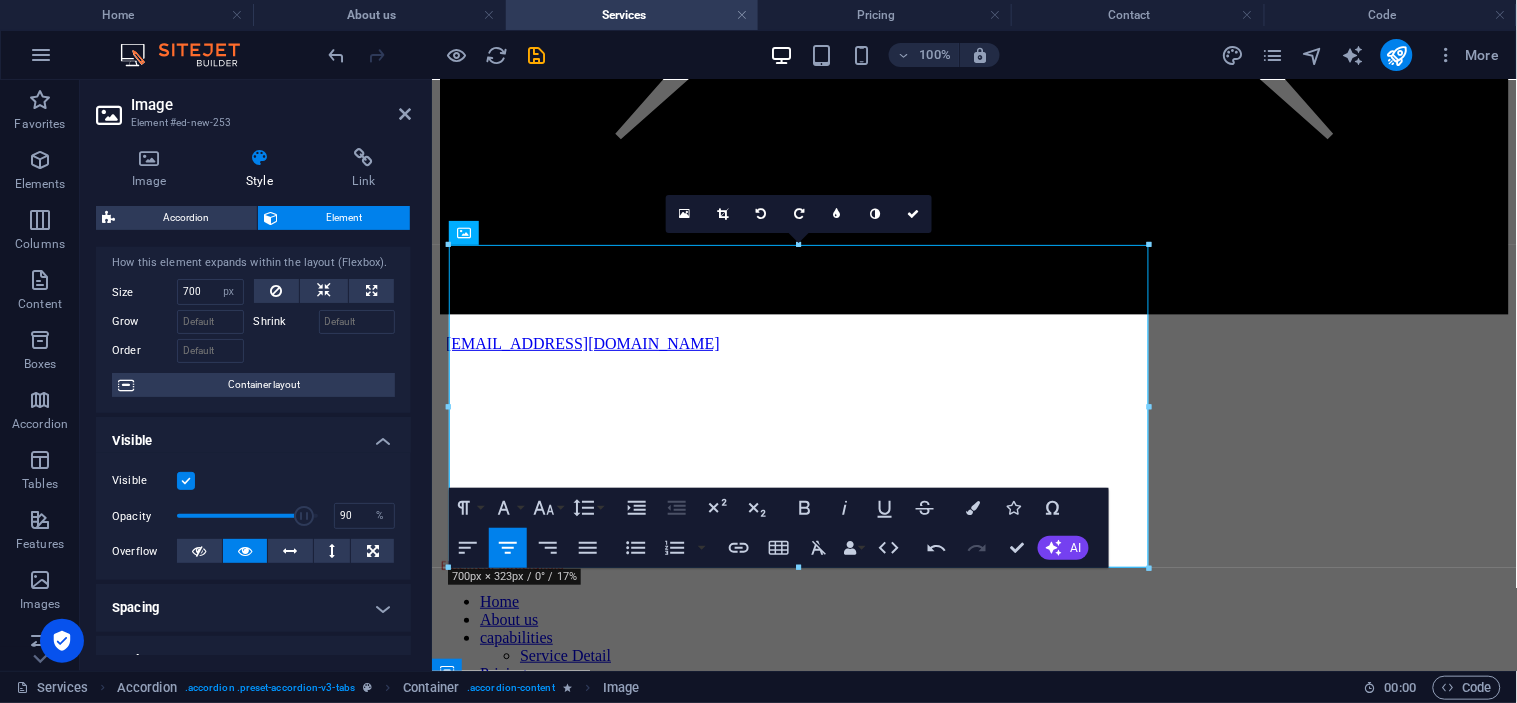 scroll, scrollTop: 0, scrollLeft: 0, axis: both 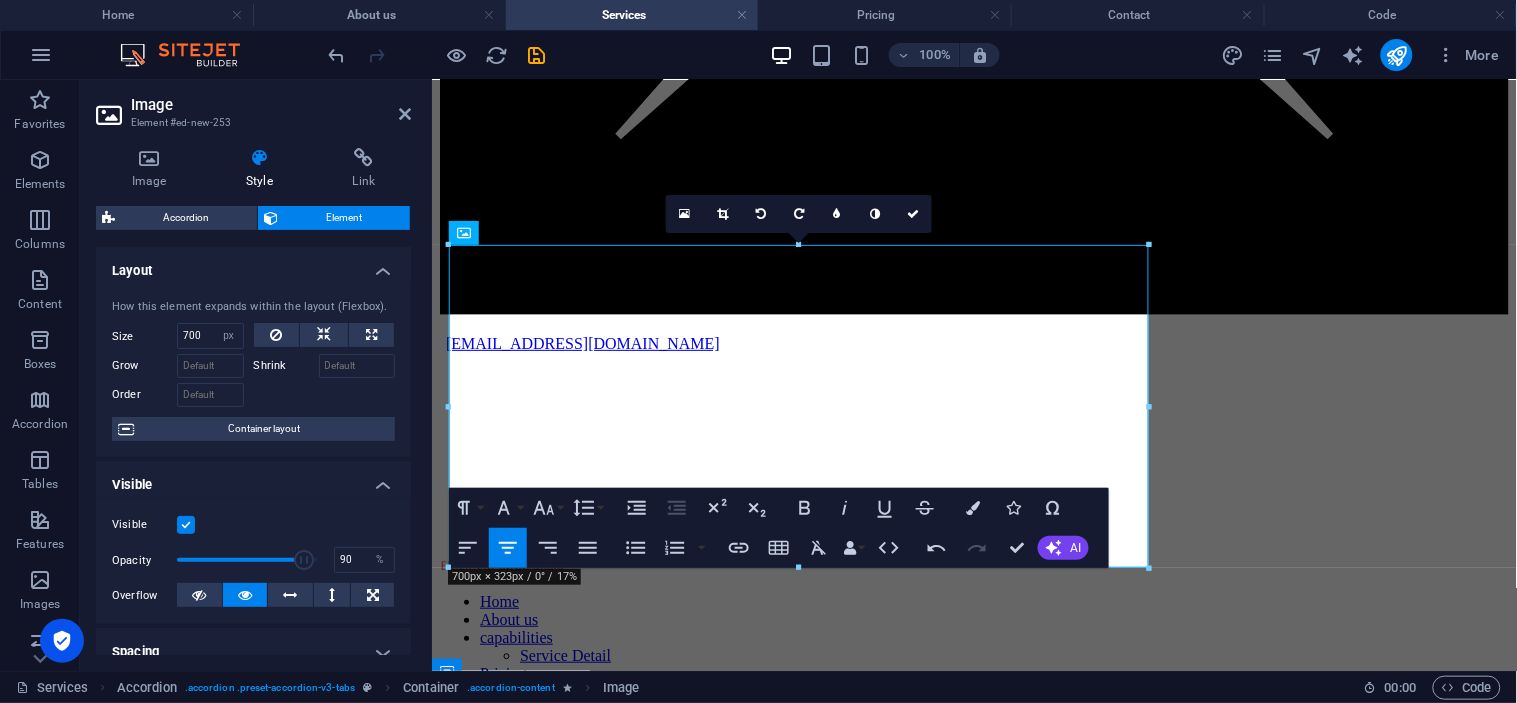 click on "Image Style Link Image Drag files here, click to choose files or select files from Files or our free stock photos & videos Select files from the file manager, stock photos, or upload file(s) Upload Width Default auto px rem % em vh vw Fit image Automatically fit image to a fixed width and height Height Default auto px Alignment Lazyload Loading images after the page loads improves page speed. Responsive Automatically load retina image and smartphone optimized sizes. Lightbox Use as headline The image will be wrapped in an H1 headline tag. Useful for giving alternative text the weight of an H1 headline, e.g. for the logo. Leave unchecked if uncertain. Optimized Images are compressed to improve page speed. Position Direction Custom X offset 50 px rem % vh vw Y offset 50 px rem % vh vw Text Float No float Image left Image right Determine how text should behave around the image. Text Alternative text Image caption Paragraph Format Normal Heading 1 Heading 2 Heading 3 Heading 4 Heading 5 Heading 6 Code Font Family" at bounding box center (253, 401) 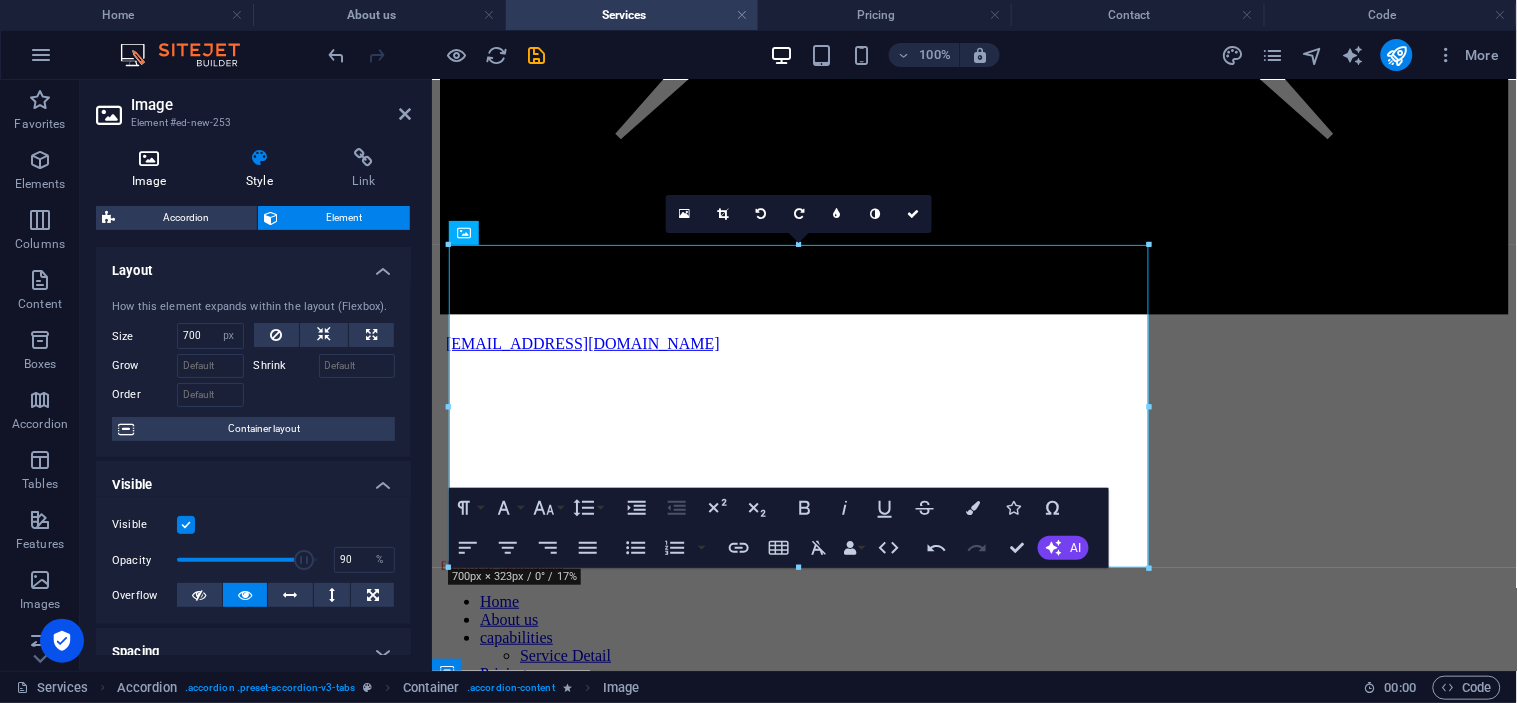 click at bounding box center (149, 158) 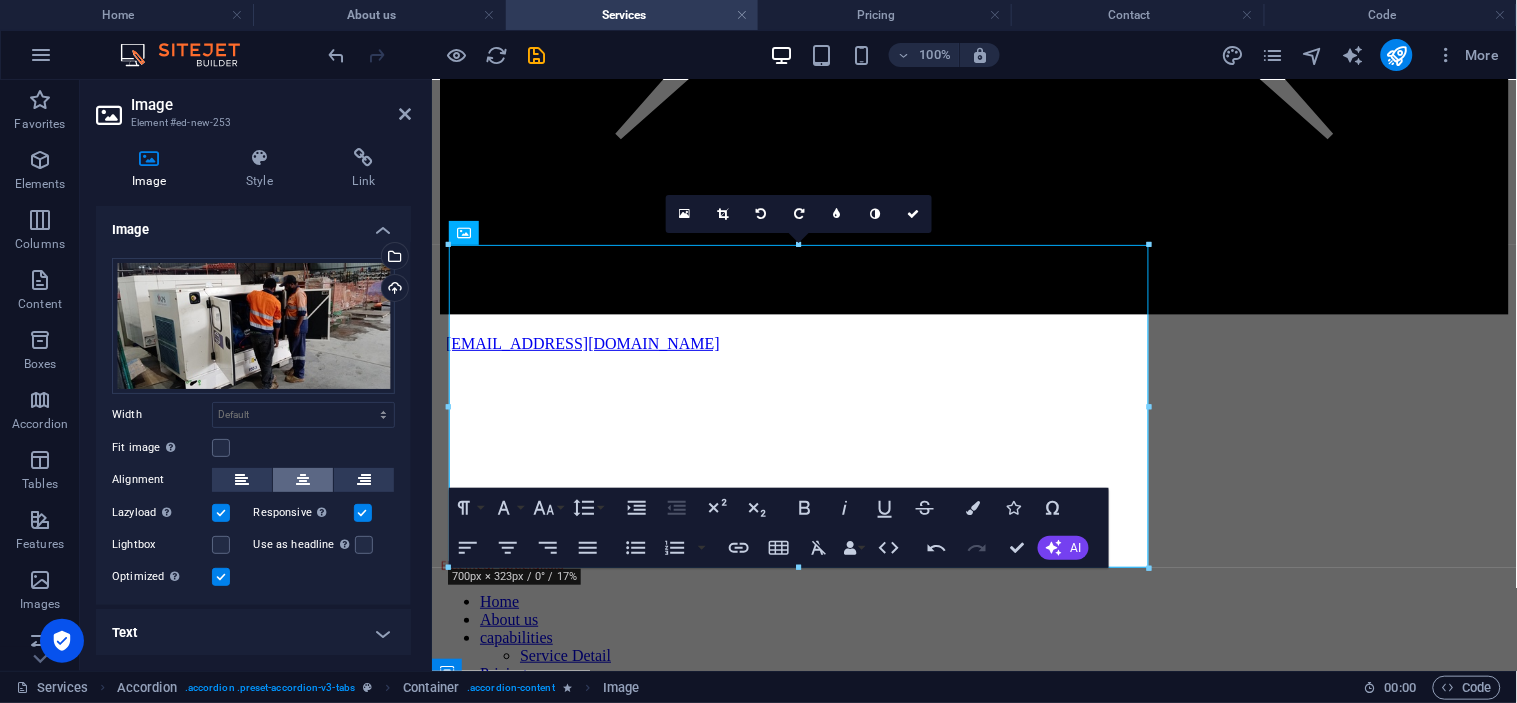 click at bounding box center [303, 480] 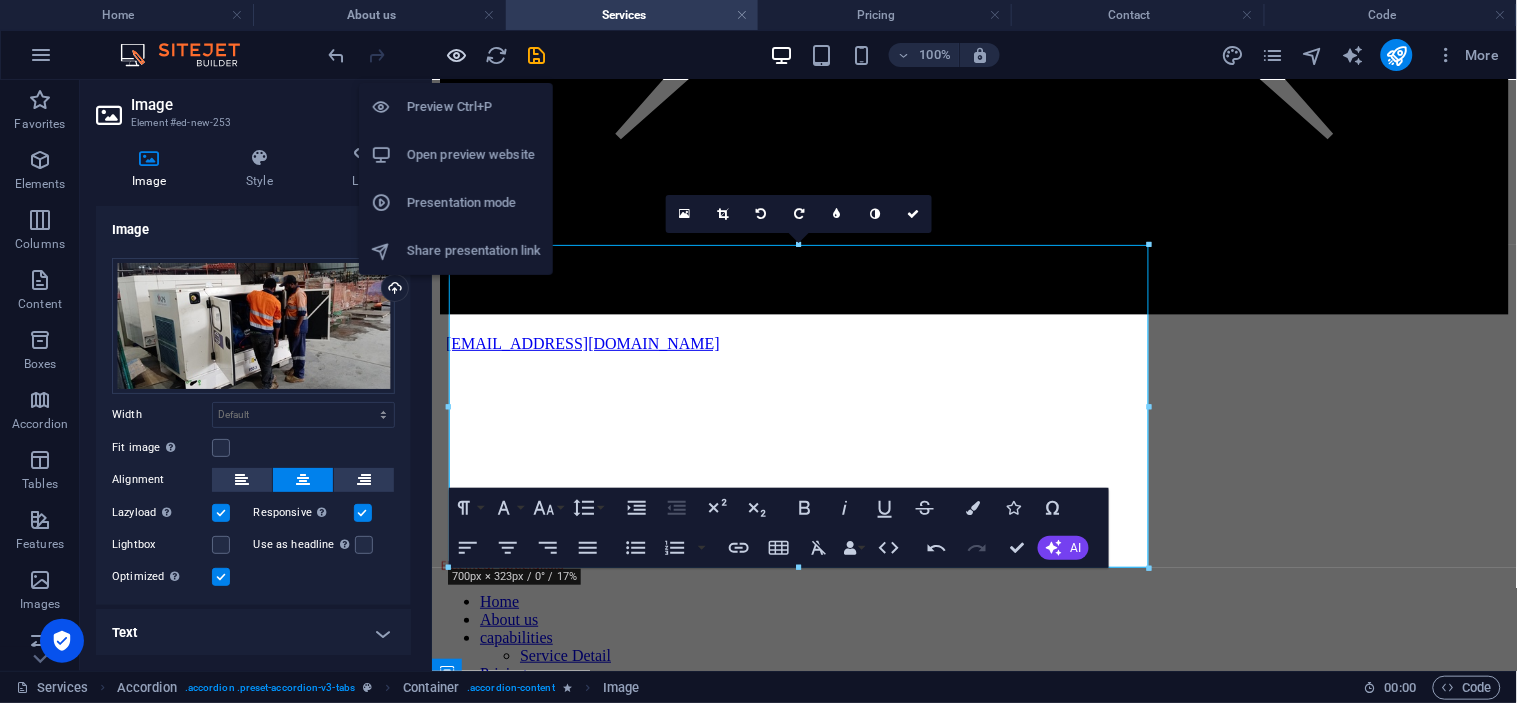 click at bounding box center (457, 55) 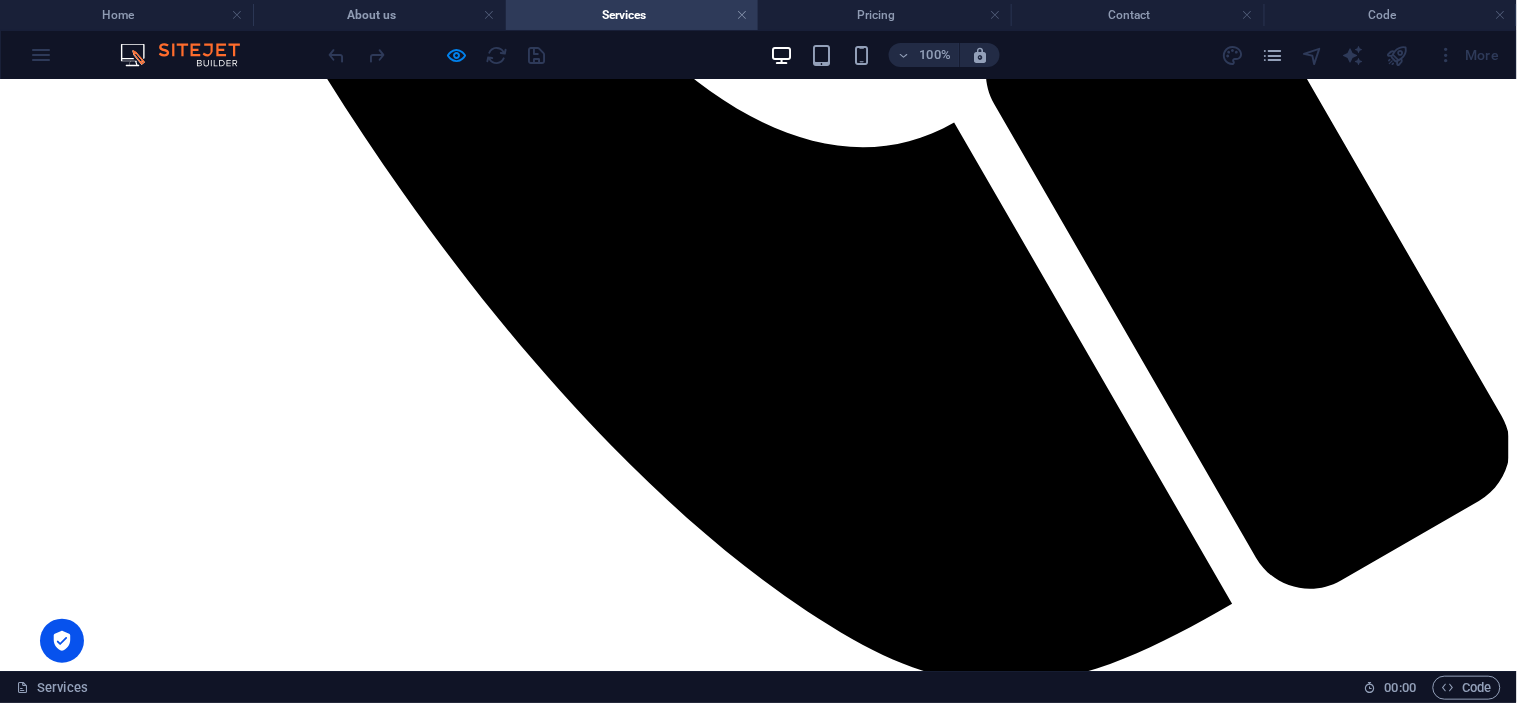 scroll, scrollTop: 1307, scrollLeft: 0, axis: vertical 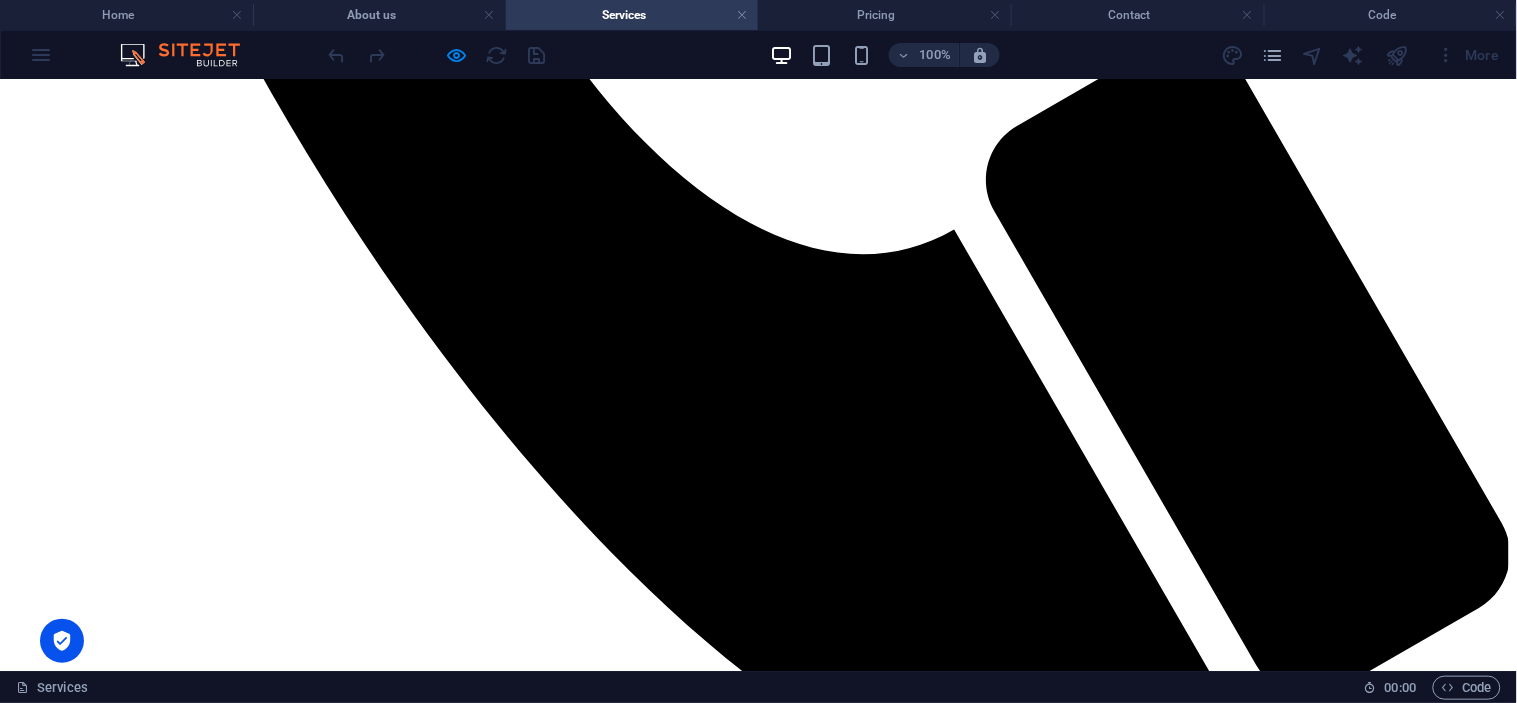 click on "Generators" at bounding box center (758, 13454) 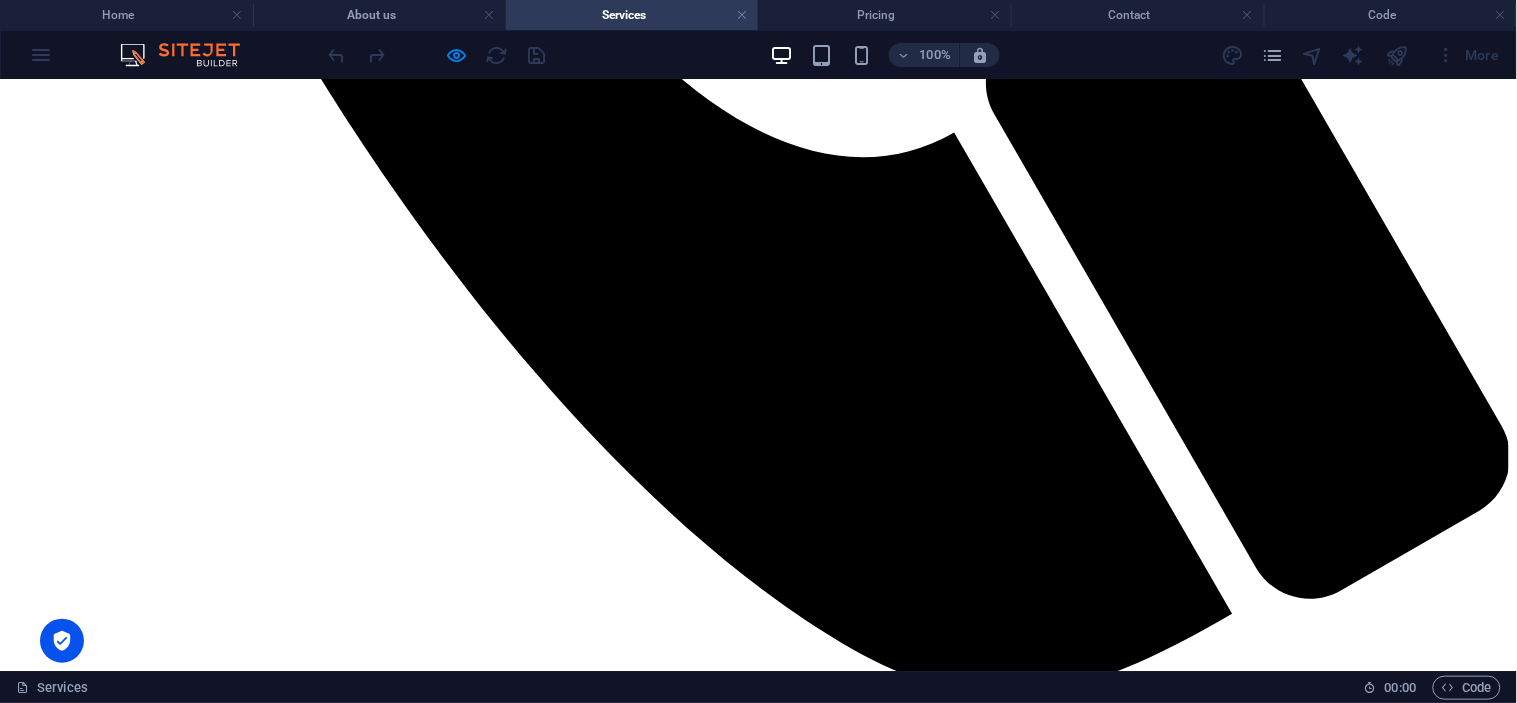 scroll, scrollTop: 1530, scrollLeft: 0, axis: vertical 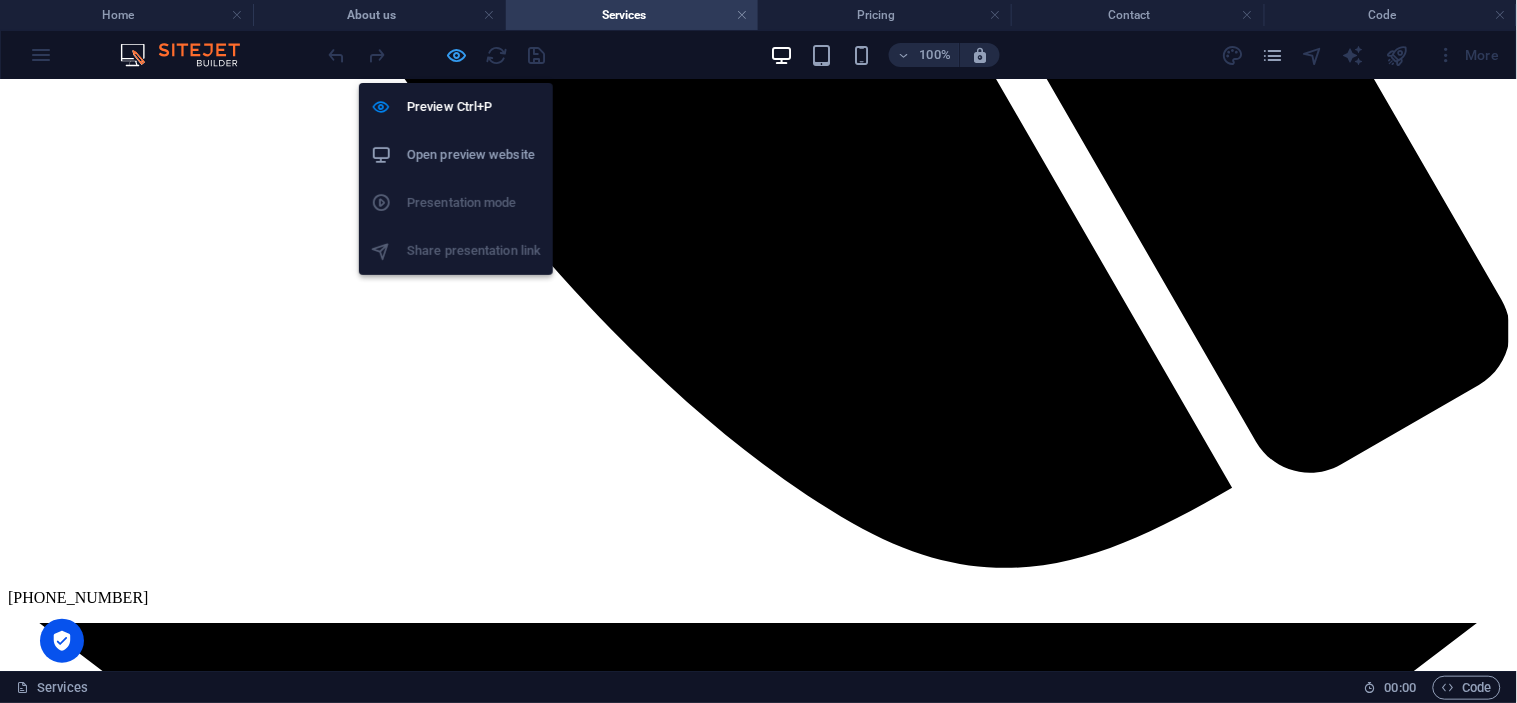 click at bounding box center (457, 55) 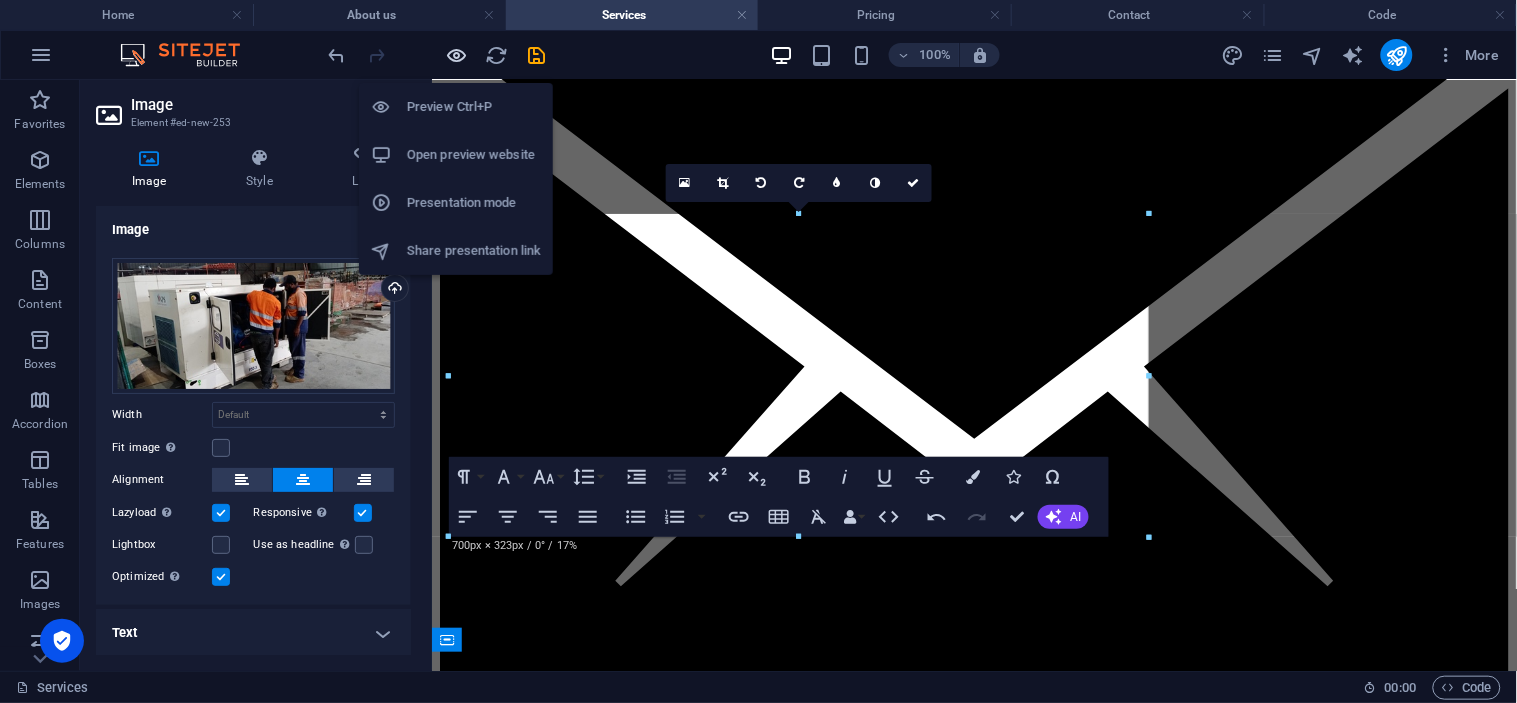 scroll, scrollTop: 2008, scrollLeft: 0, axis: vertical 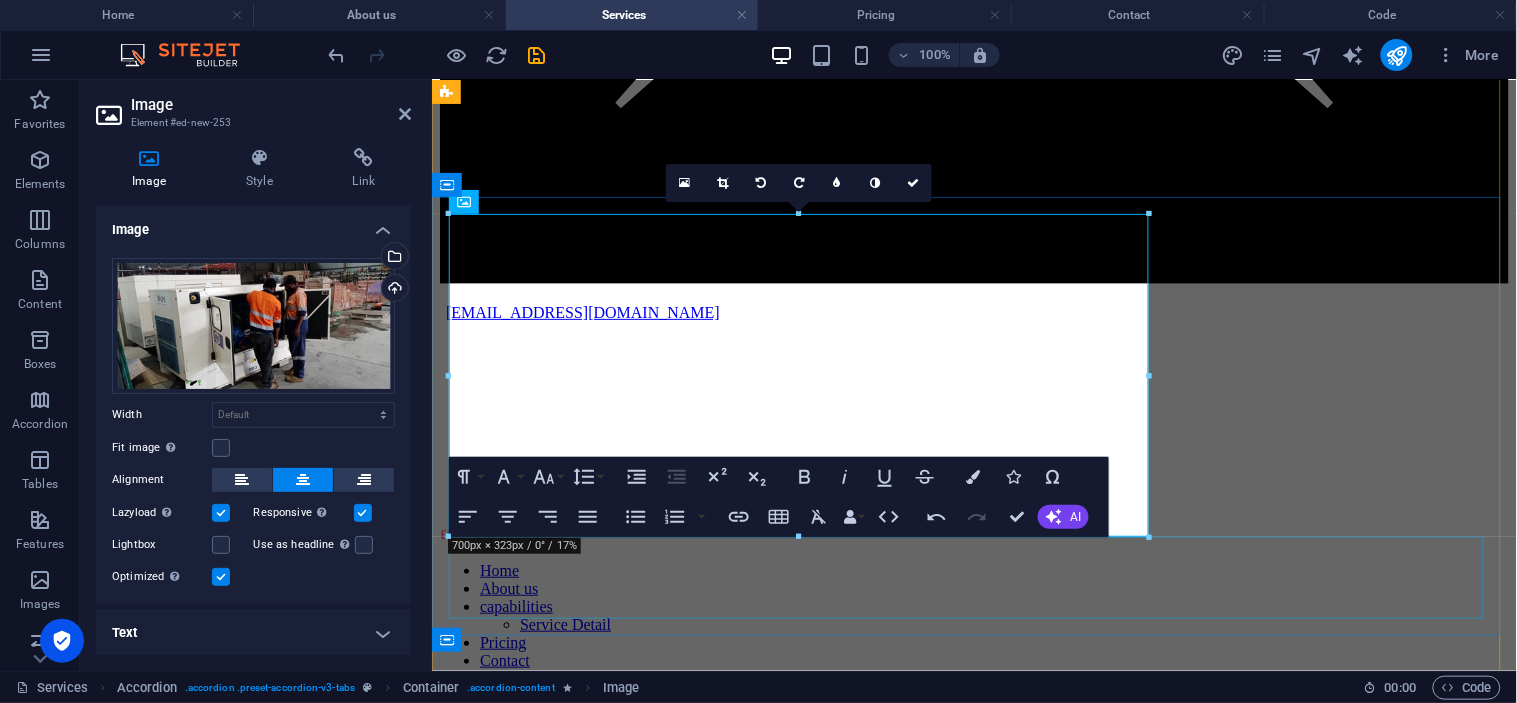 click on "›  Generator Service and Repairs" at bounding box center (973, 9841) 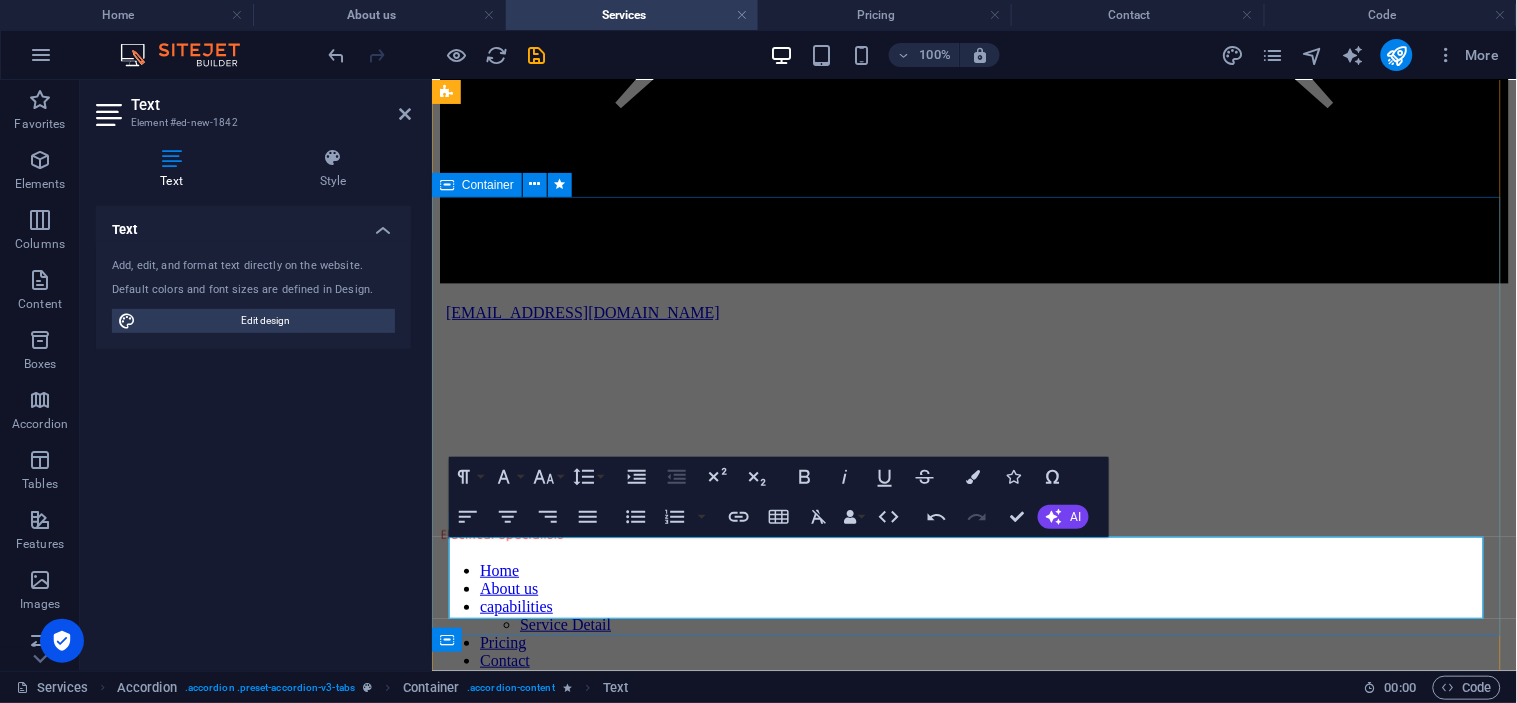 click on "›  Generator Service and Repairs ›  Generator Controller installation and programing​" at bounding box center (973, 9602) 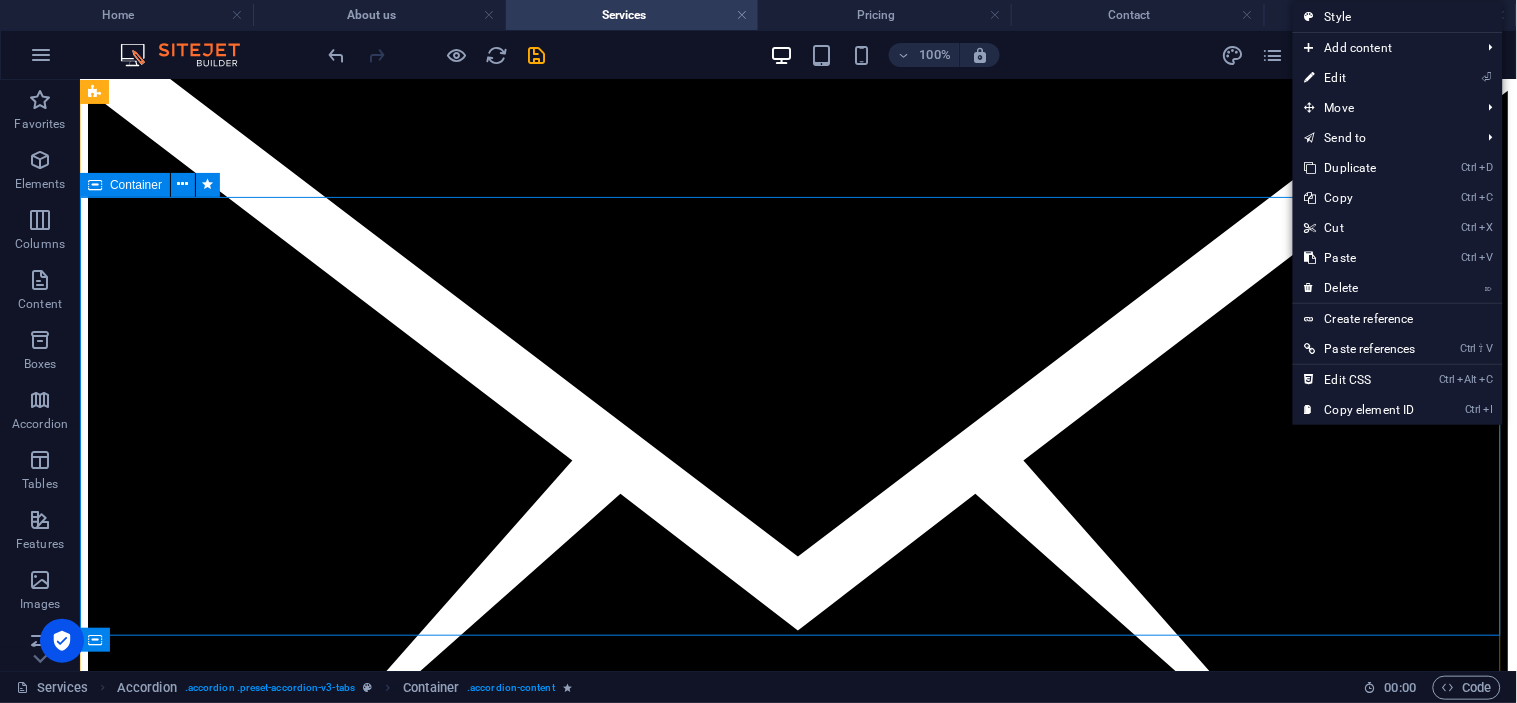 click on "›  Generator Service and Repairs ›  Generator Controller installation and programing" at bounding box center [797, 12519] 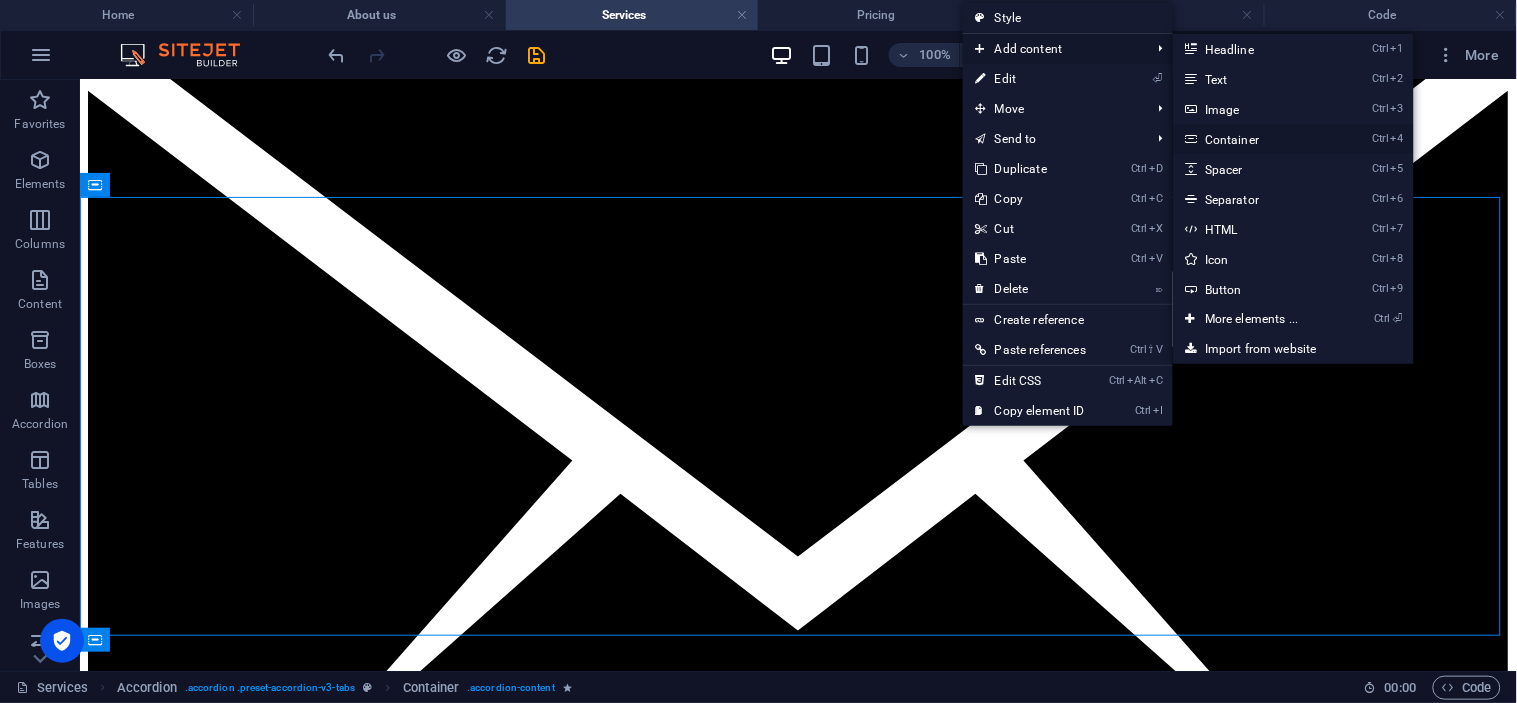 click on "Ctrl 4  Container" at bounding box center (1255, 139) 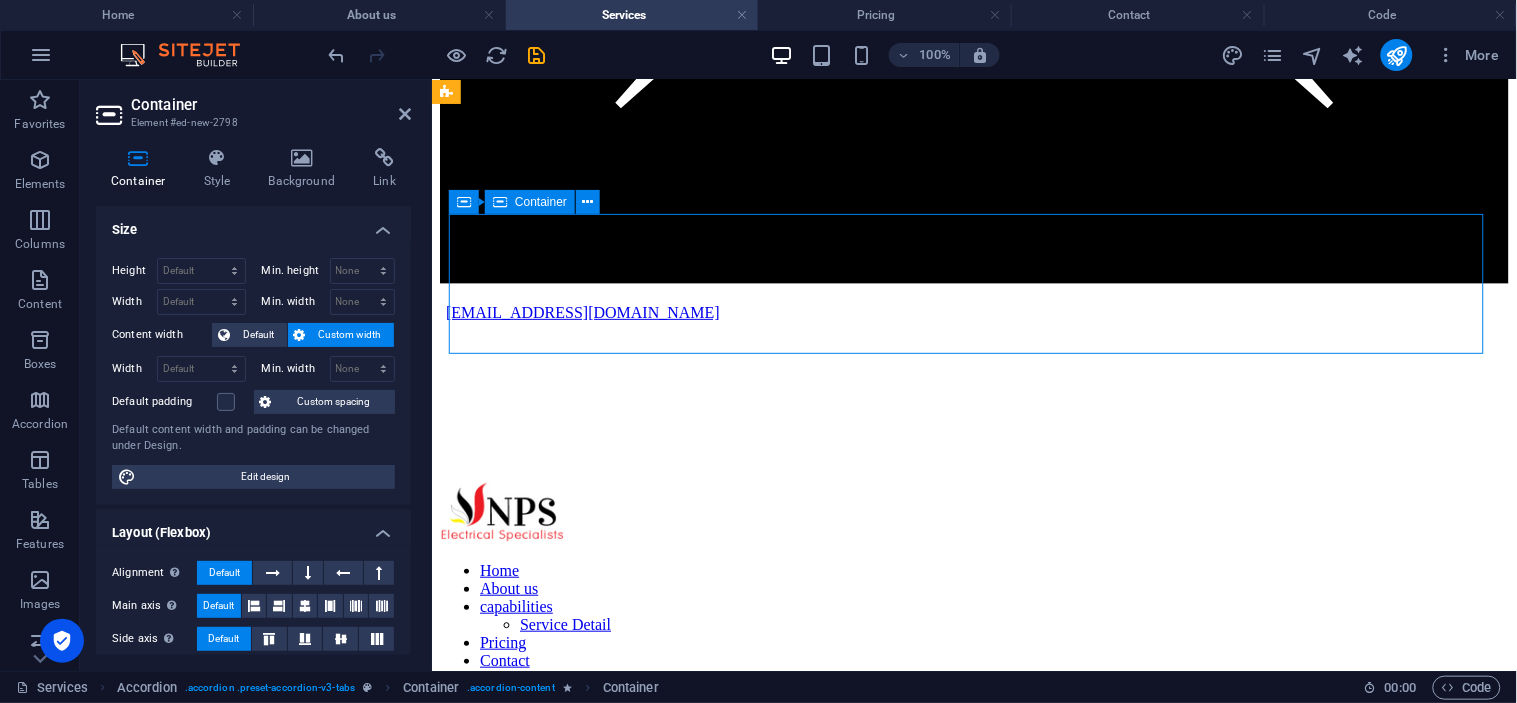 click on "Drop content here or  Add elements  Paste clipboard" at bounding box center (973, 9374) 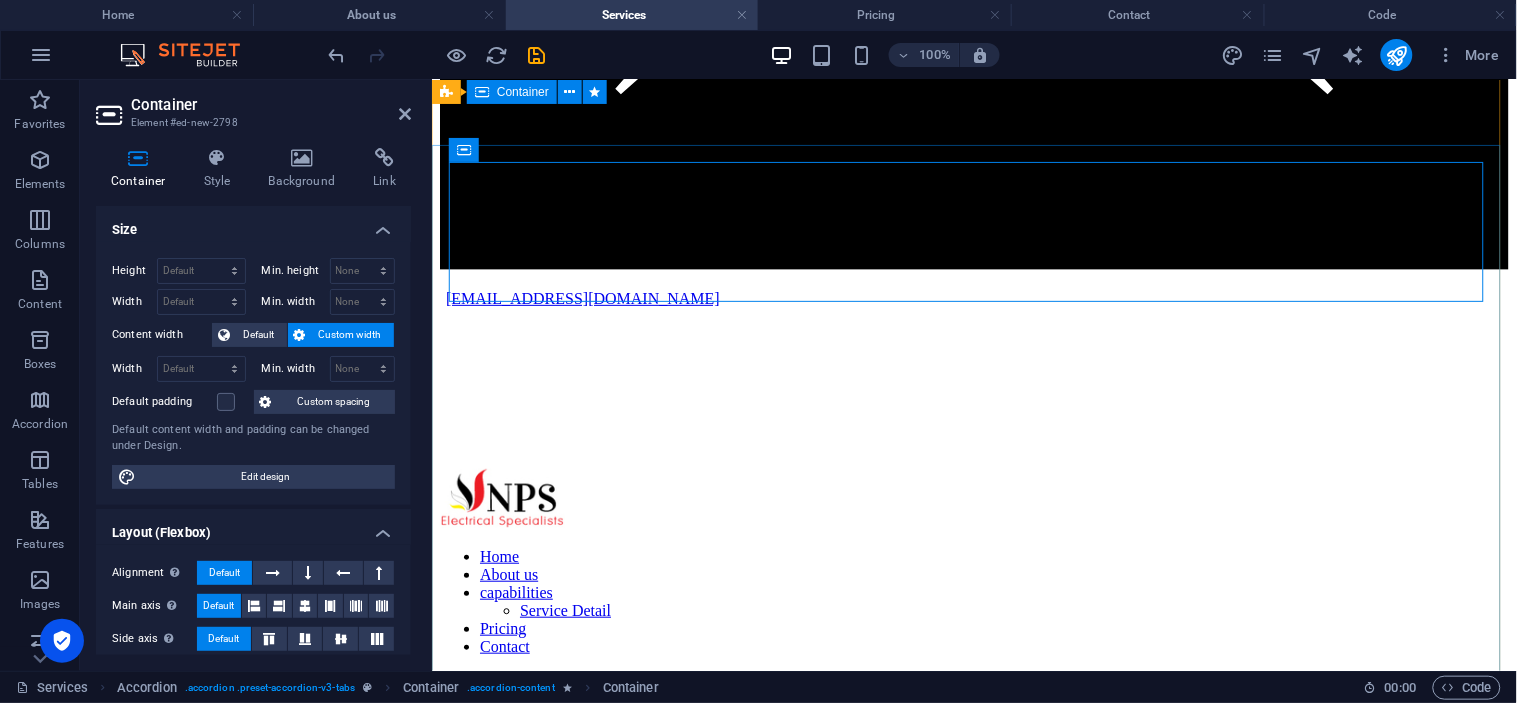 scroll, scrollTop: 2008, scrollLeft: 0, axis: vertical 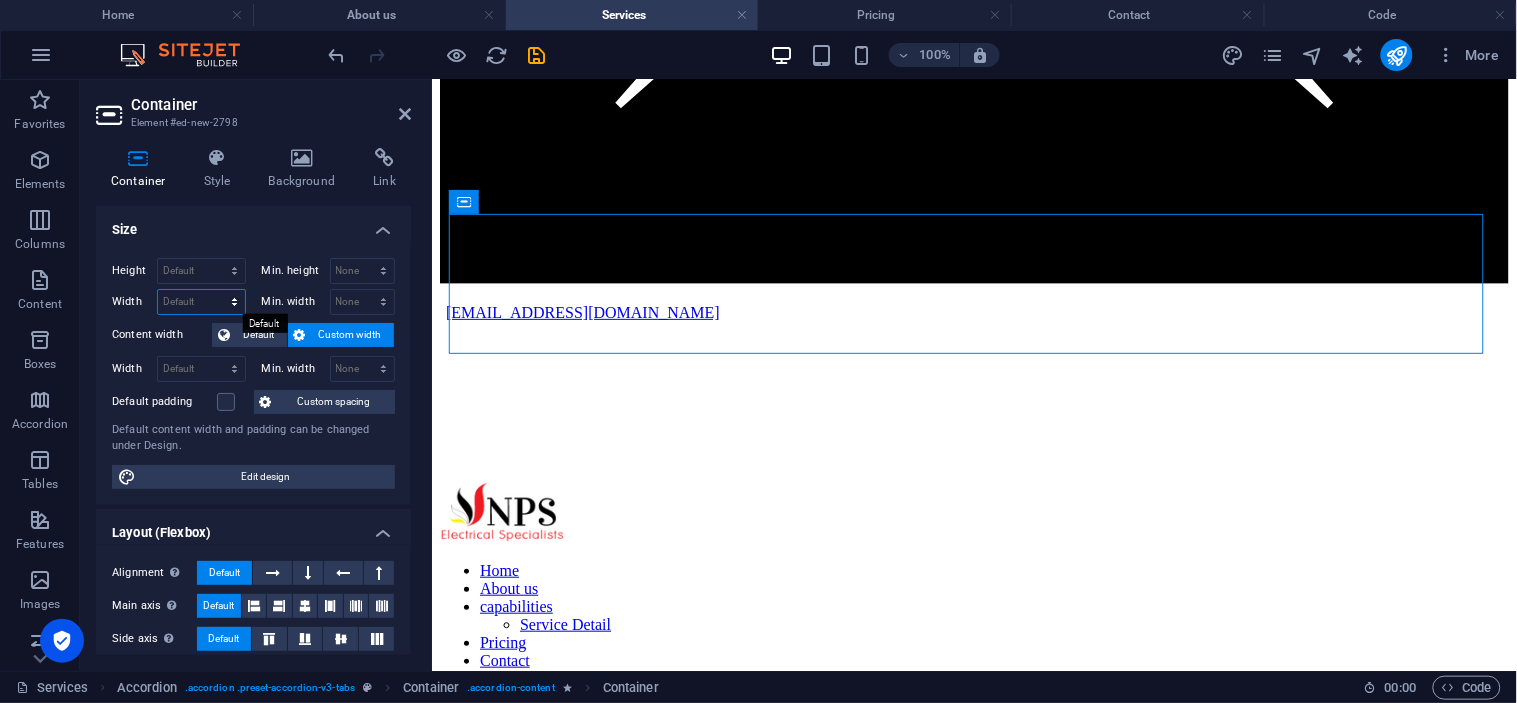 click on "Default px rem % em vh vw" at bounding box center [201, 302] 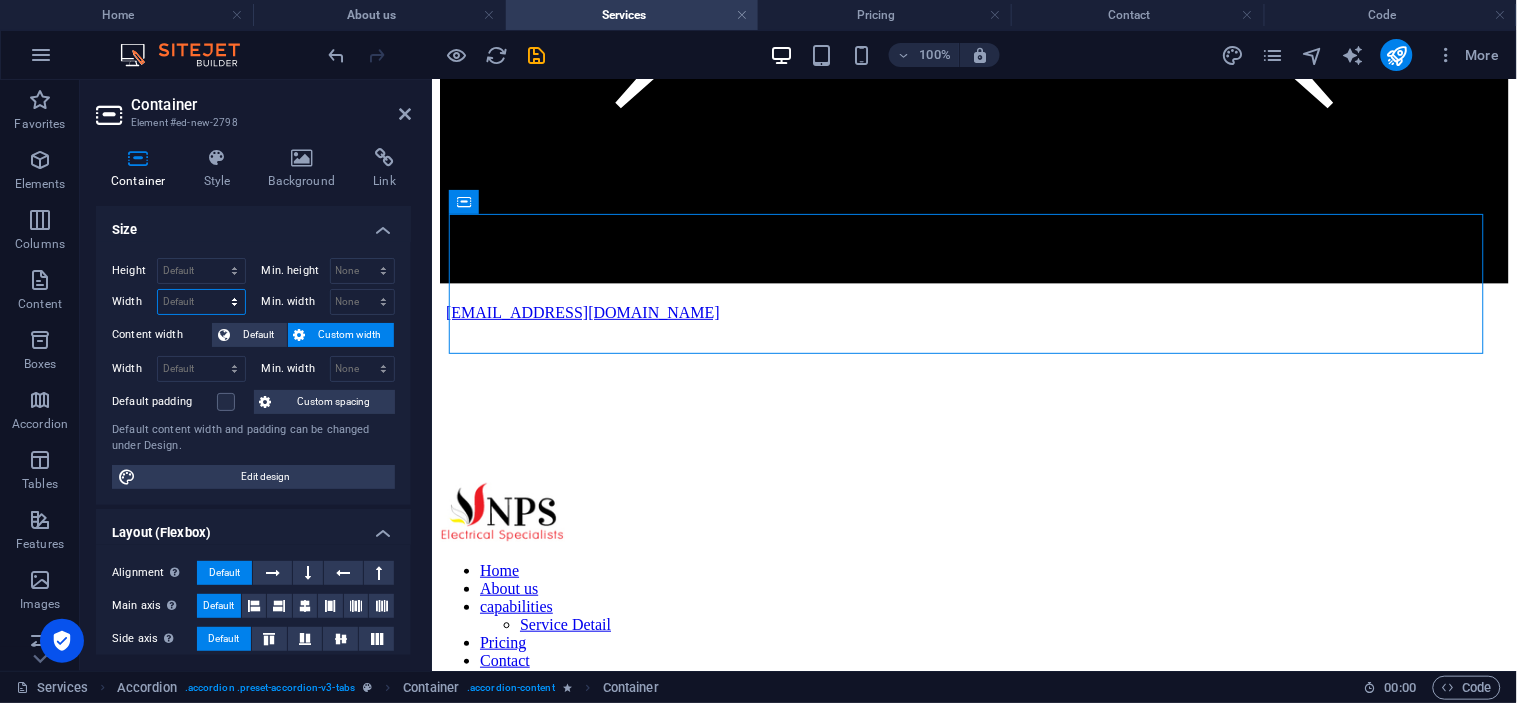 select on "px" 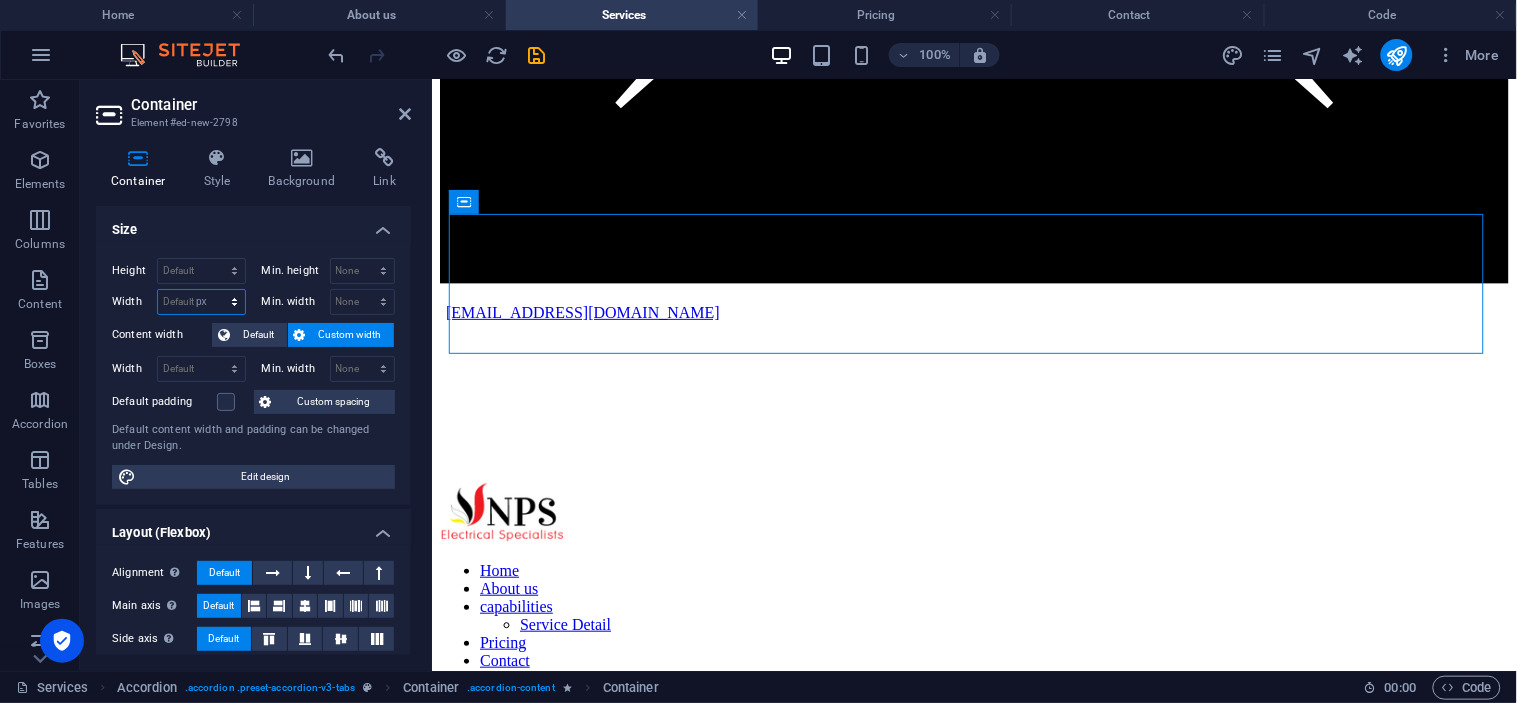click on "Default px rem % em vh vw" at bounding box center [201, 302] 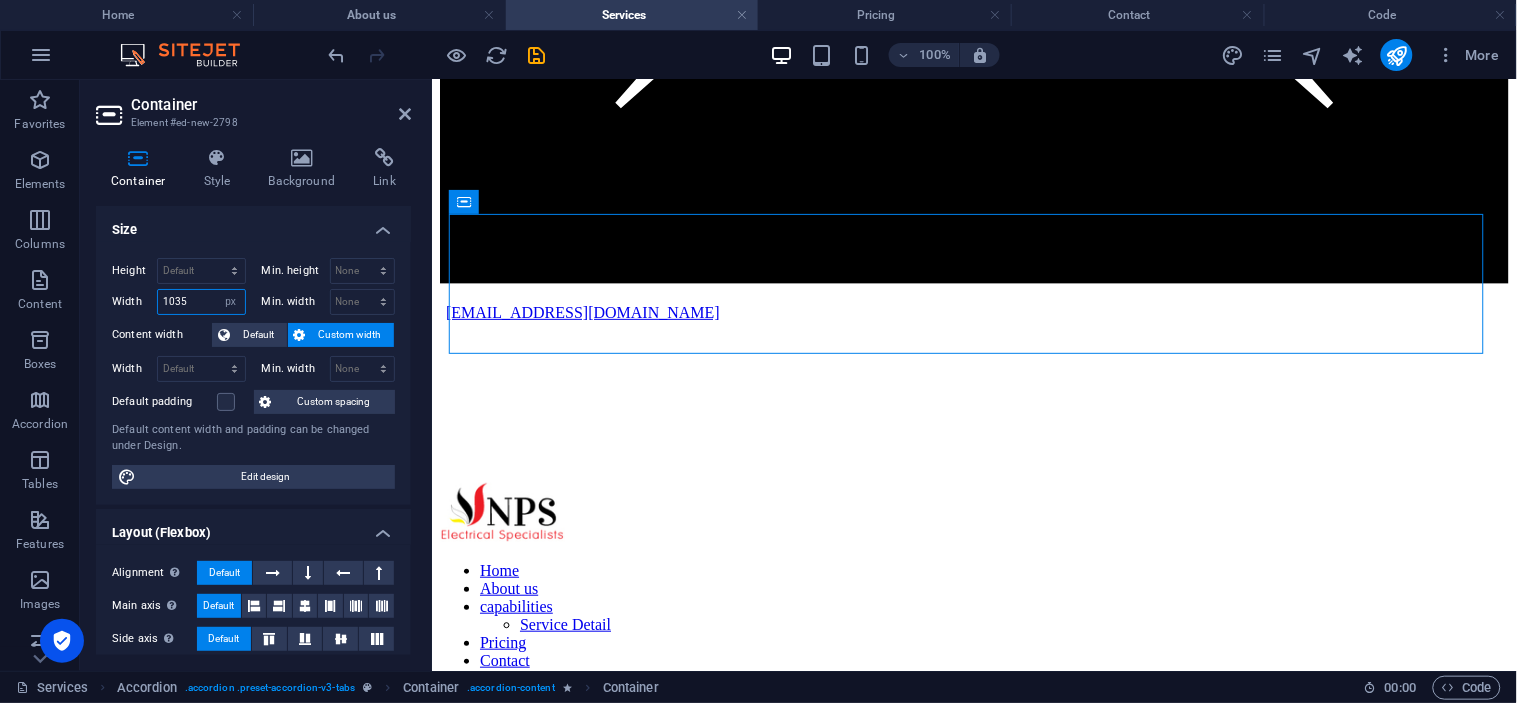 click on "1035" at bounding box center (201, 302) 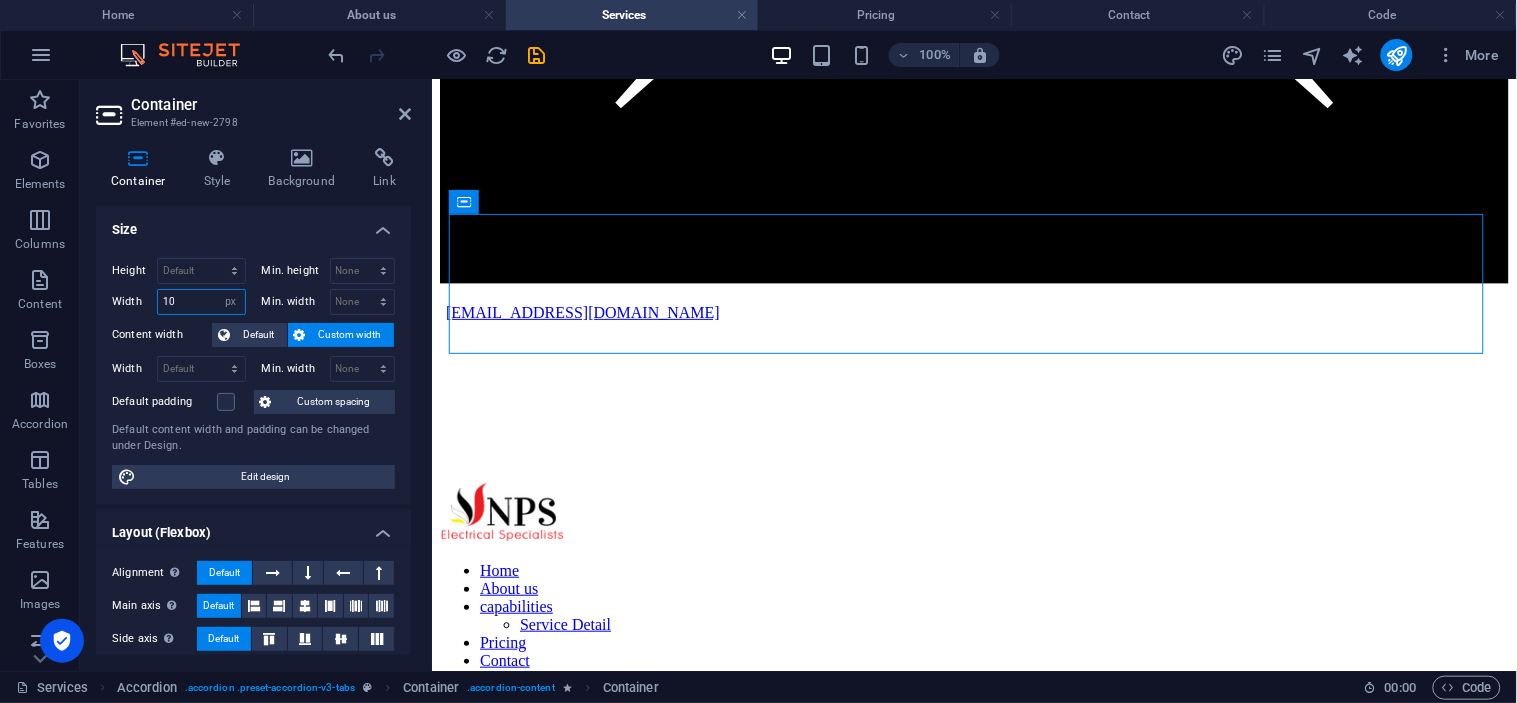 type on "1" 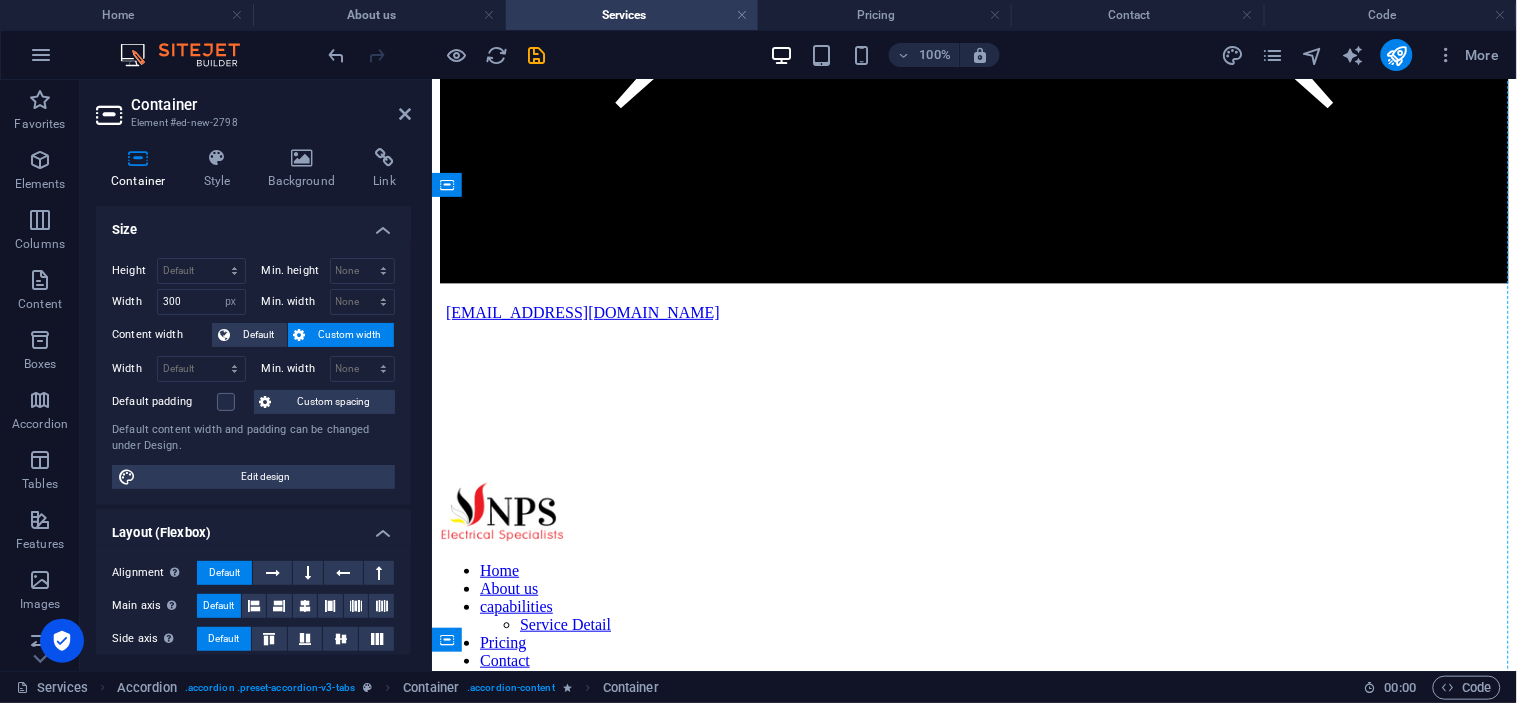 drag, startPoint x: 670, startPoint y: 346, endPoint x: 1396, endPoint y: 419, distance: 729.6609 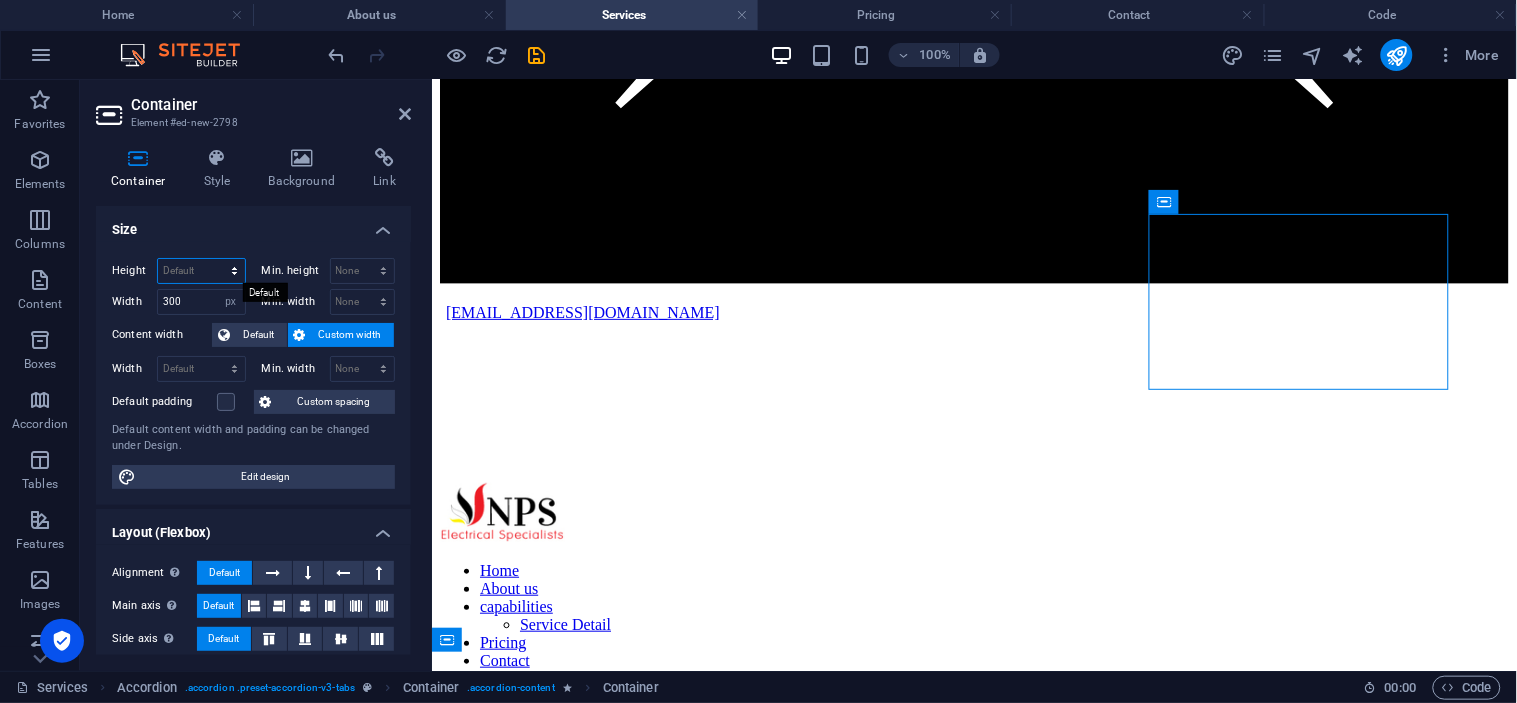 click on "Default px rem % vh vw" at bounding box center (201, 271) 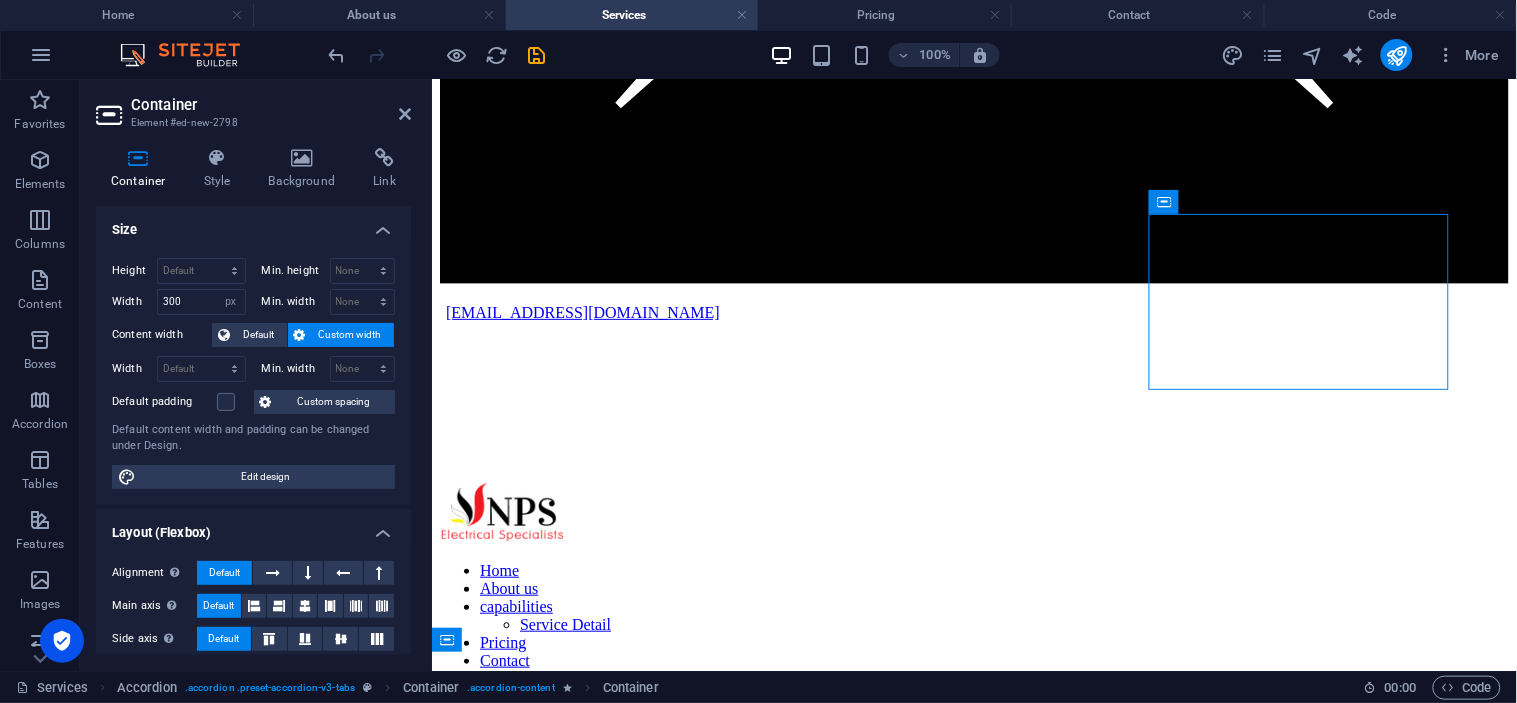 click on "Height Default px rem % vh vw Min. height None px rem % vh vw Width 300 Default px rem % em vh vw Min. width None px rem % vh vw Content width Default Custom width Width Default px rem % em vh vw Min. width None px rem % vh vw Default padding Custom spacing Default content width and padding can be changed under Design. Edit design" at bounding box center (253, 373) 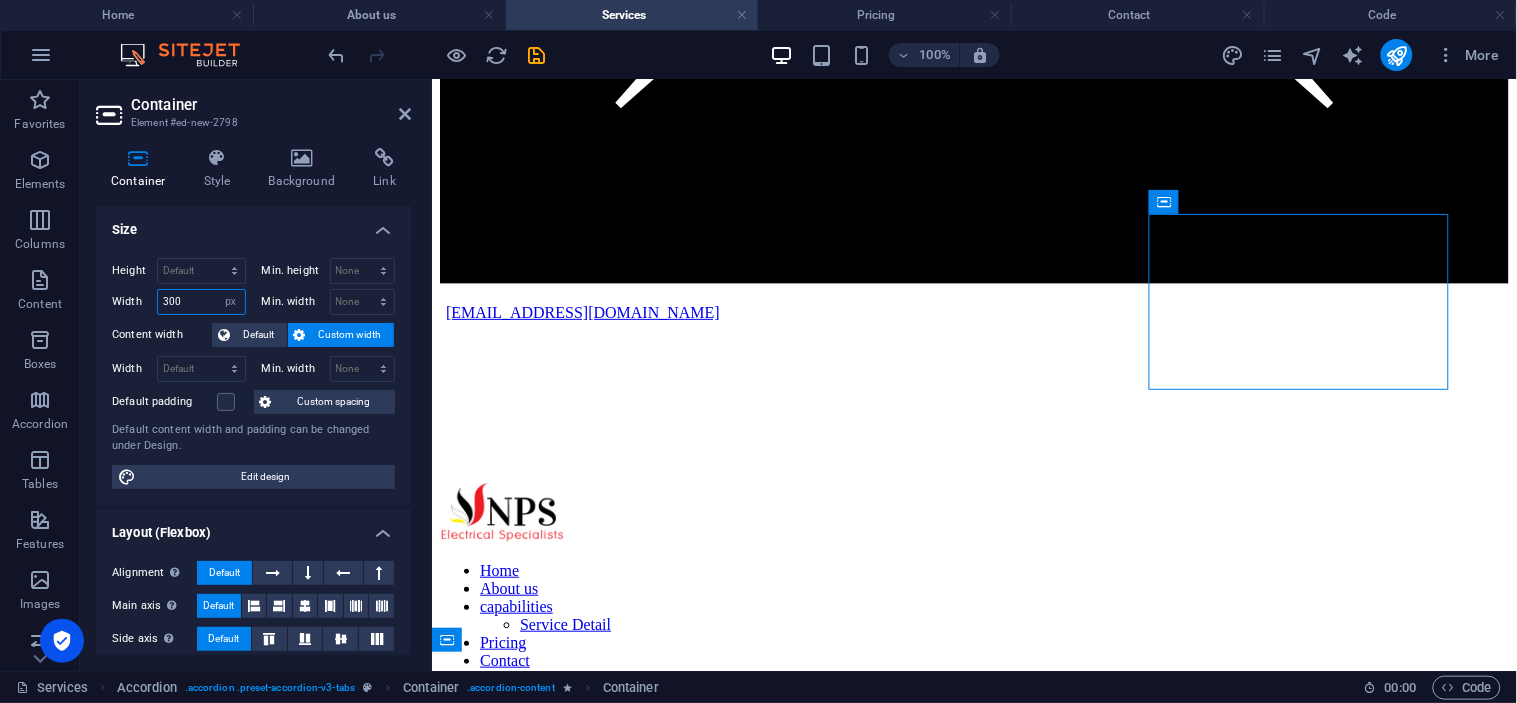 click on "300" at bounding box center [201, 302] 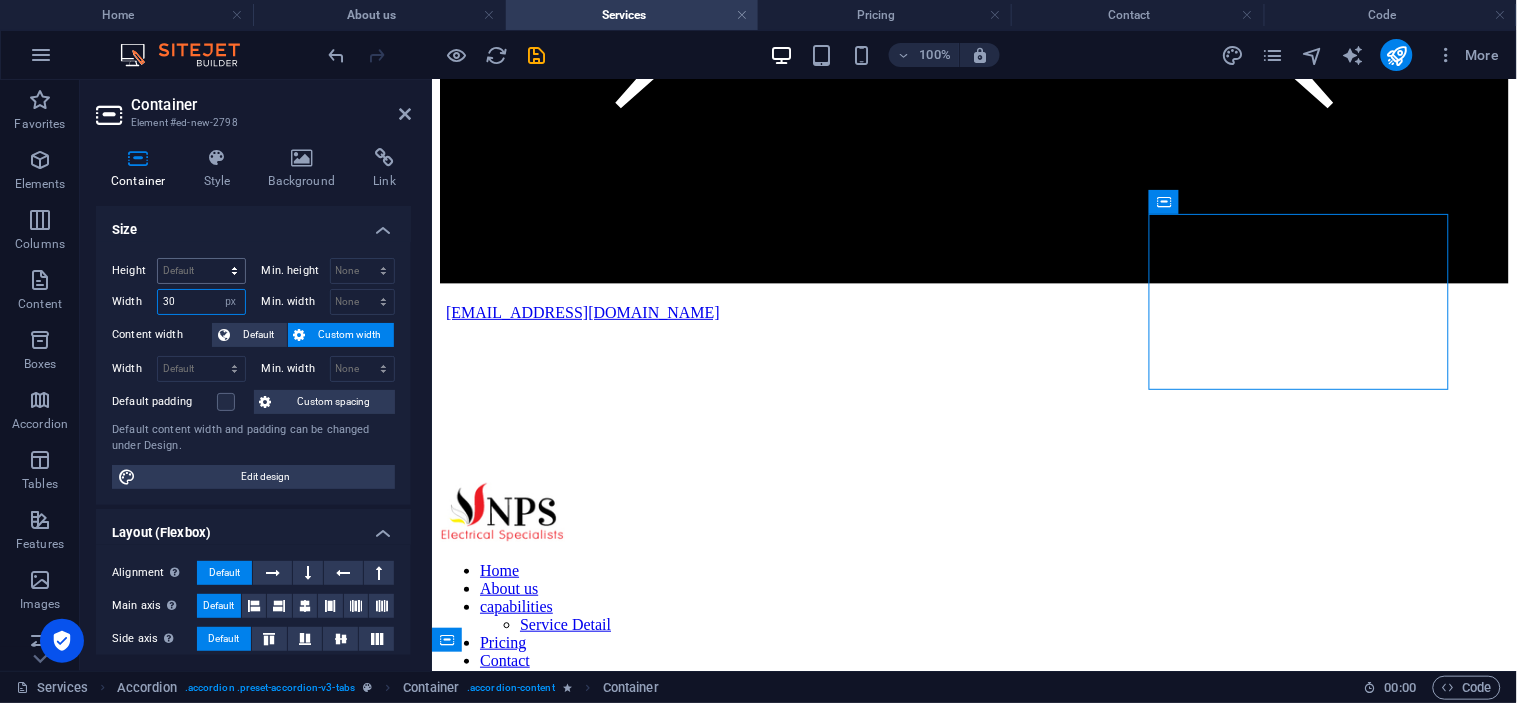 type on "3" 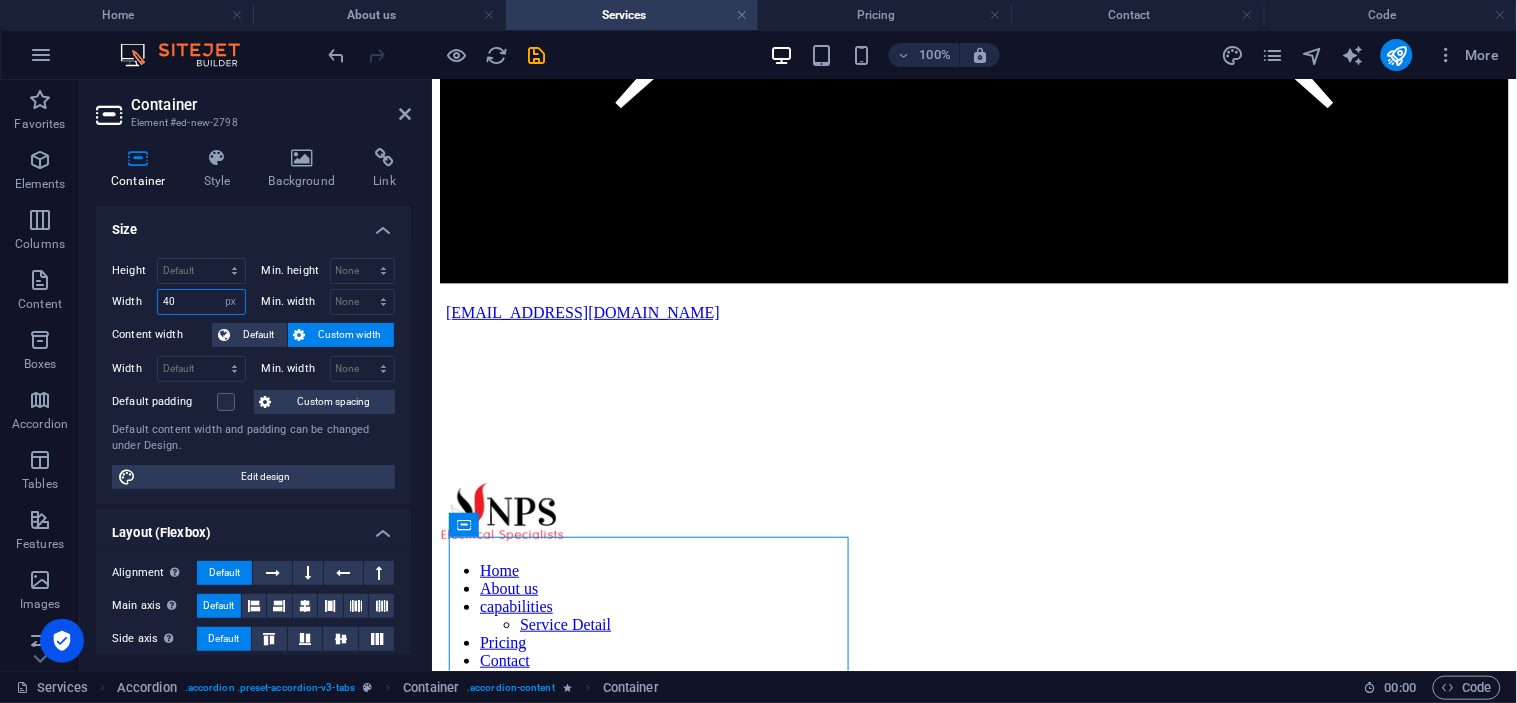 type on "4" 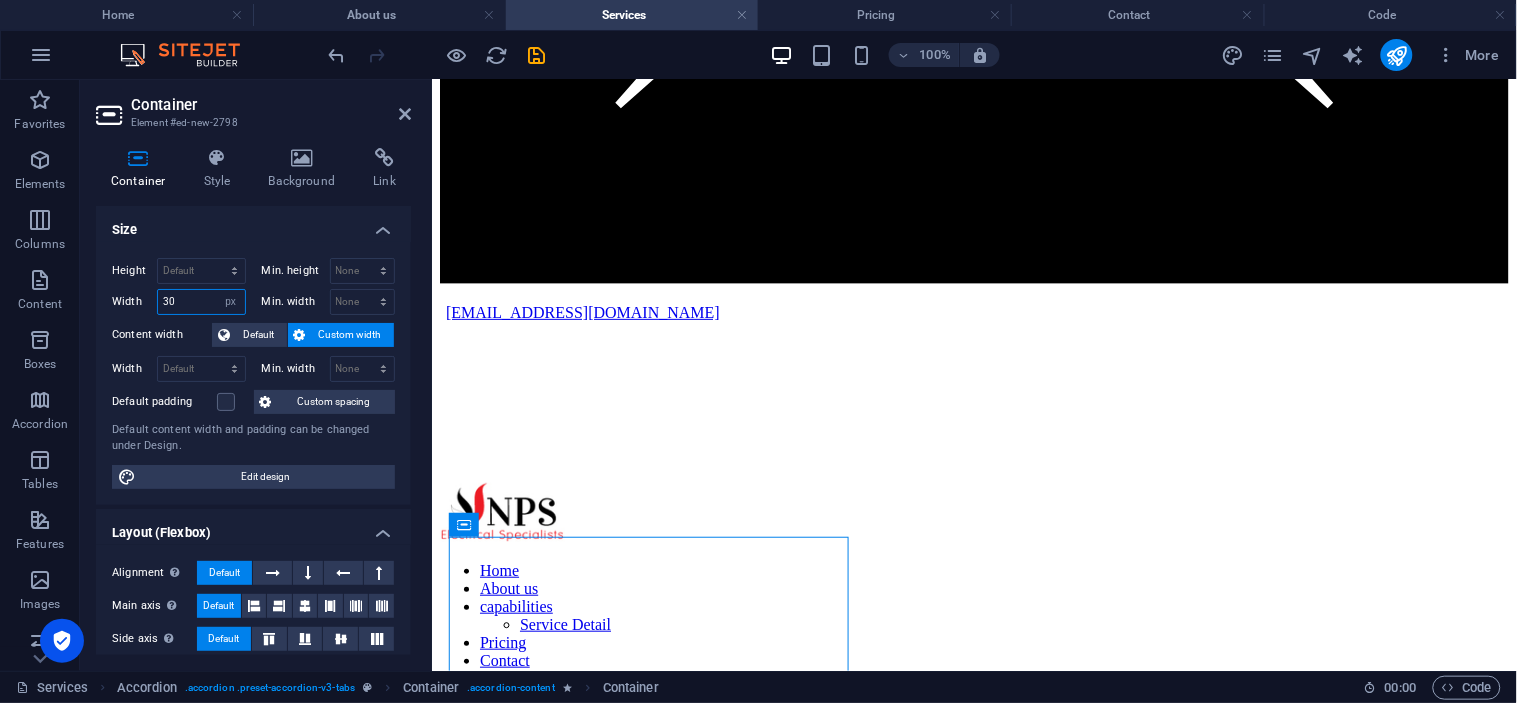 type on "300" 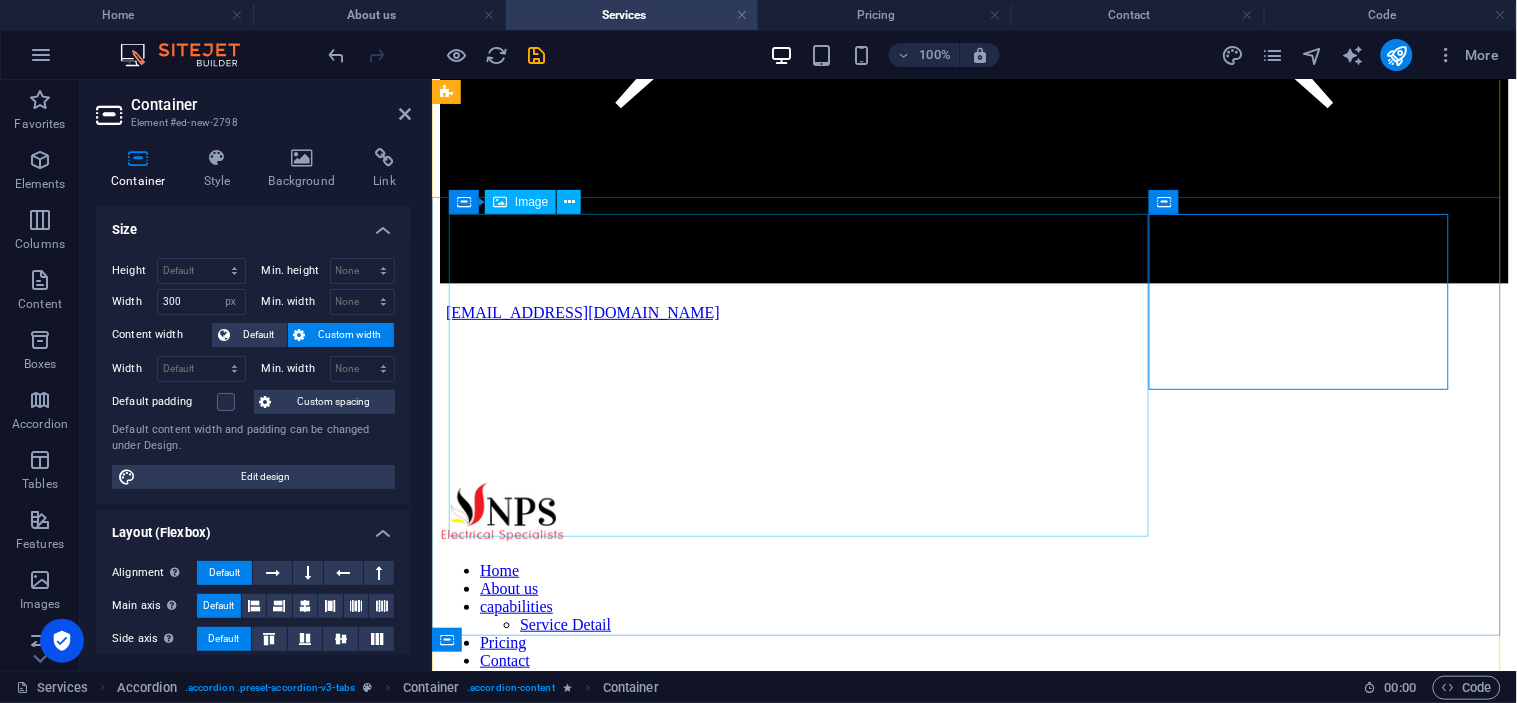 click at bounding box center (973, 9555) 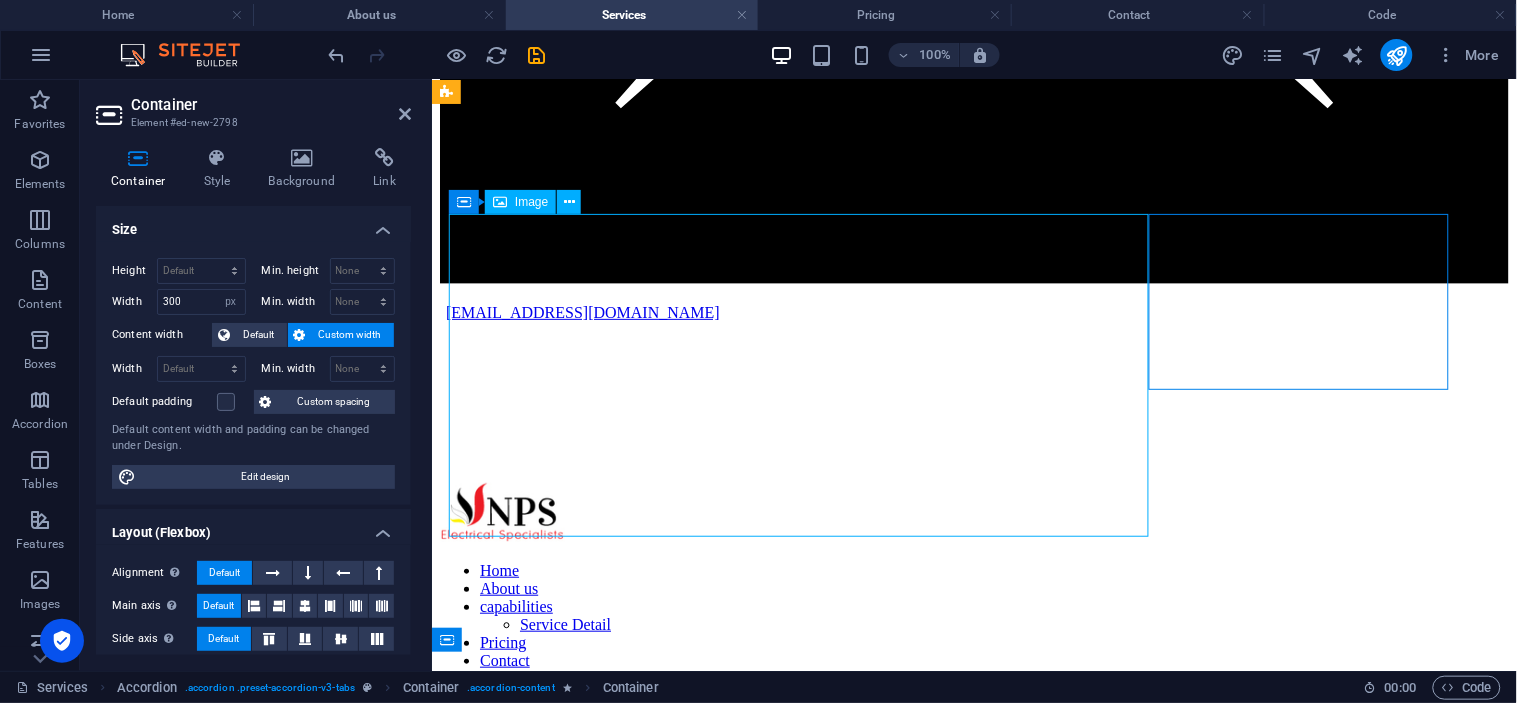 click at bounding box center [973, 9555] 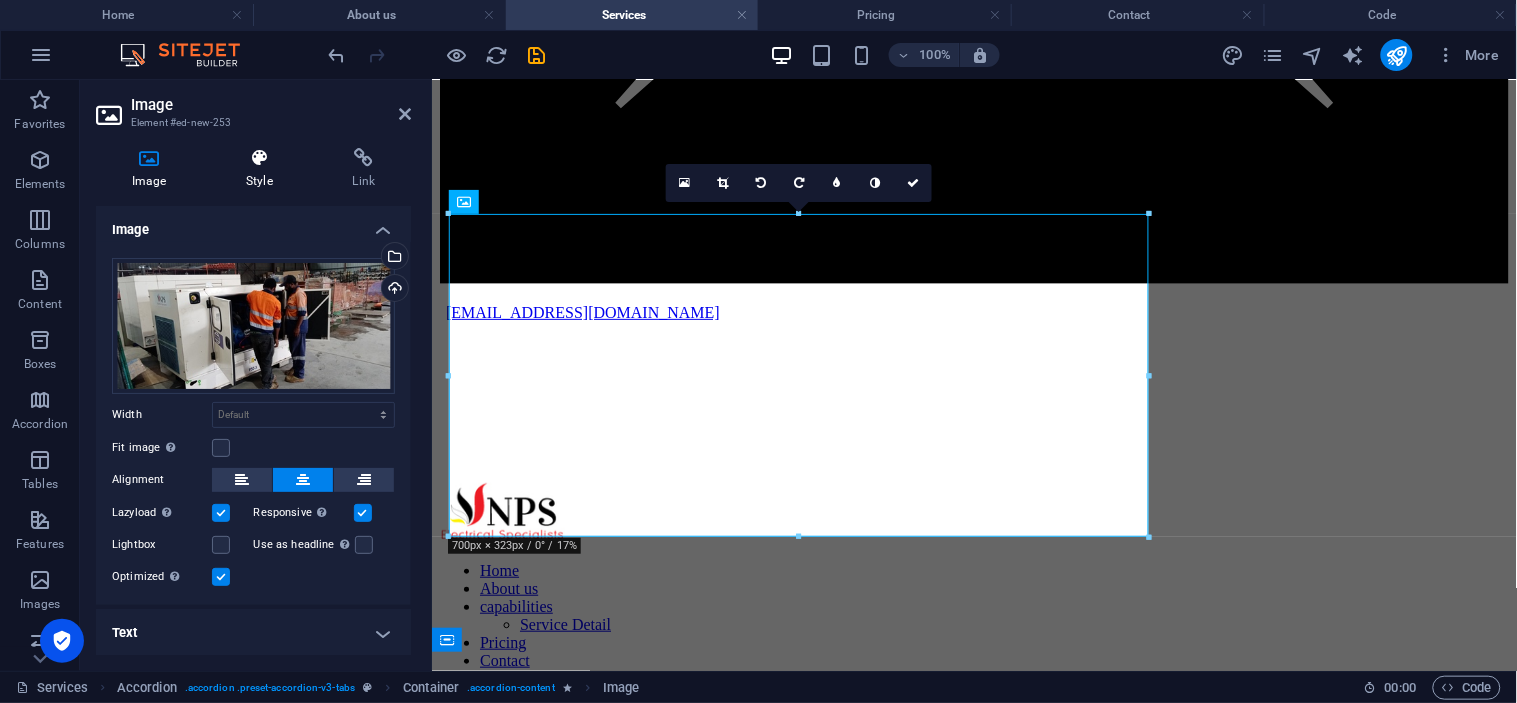 click at bounding box center (259, 158) 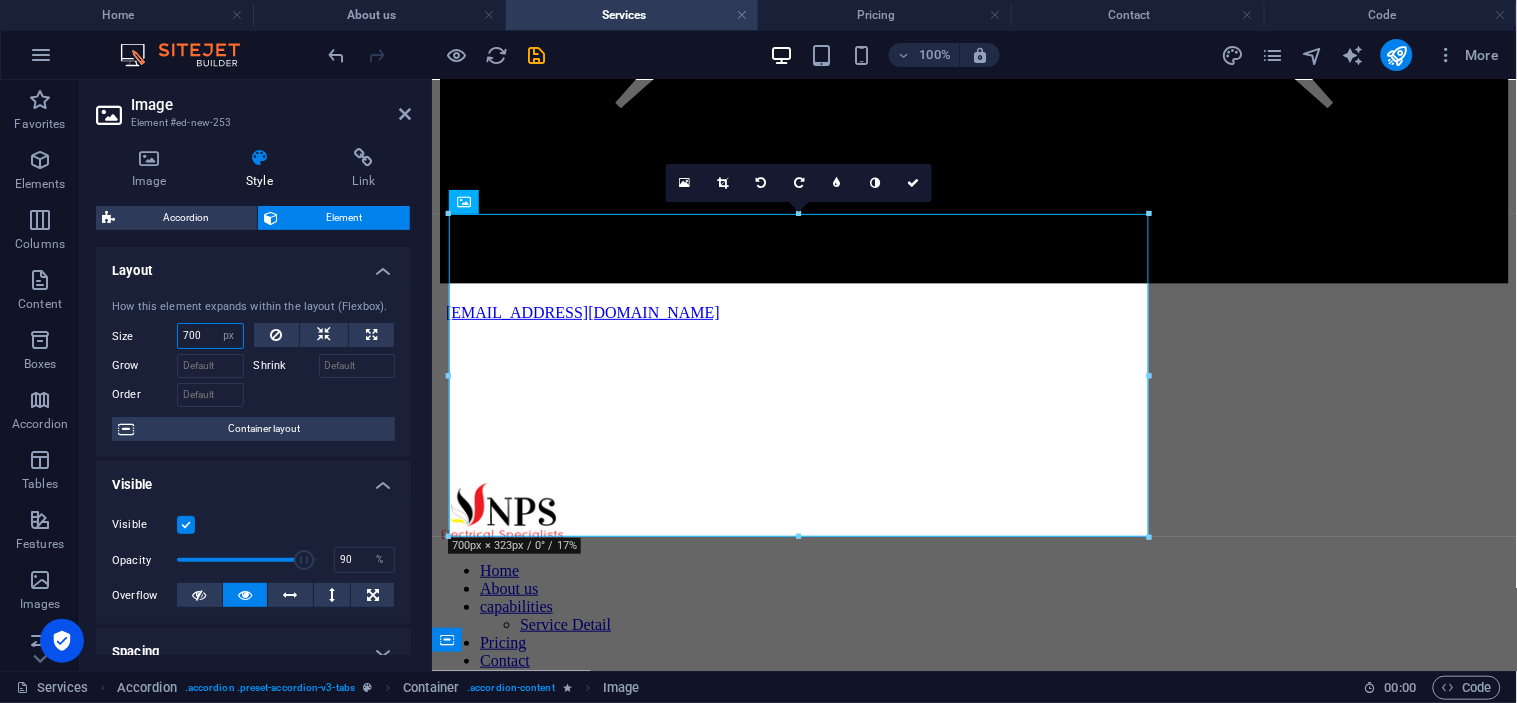click on "700" at bounding box center [210, 336] 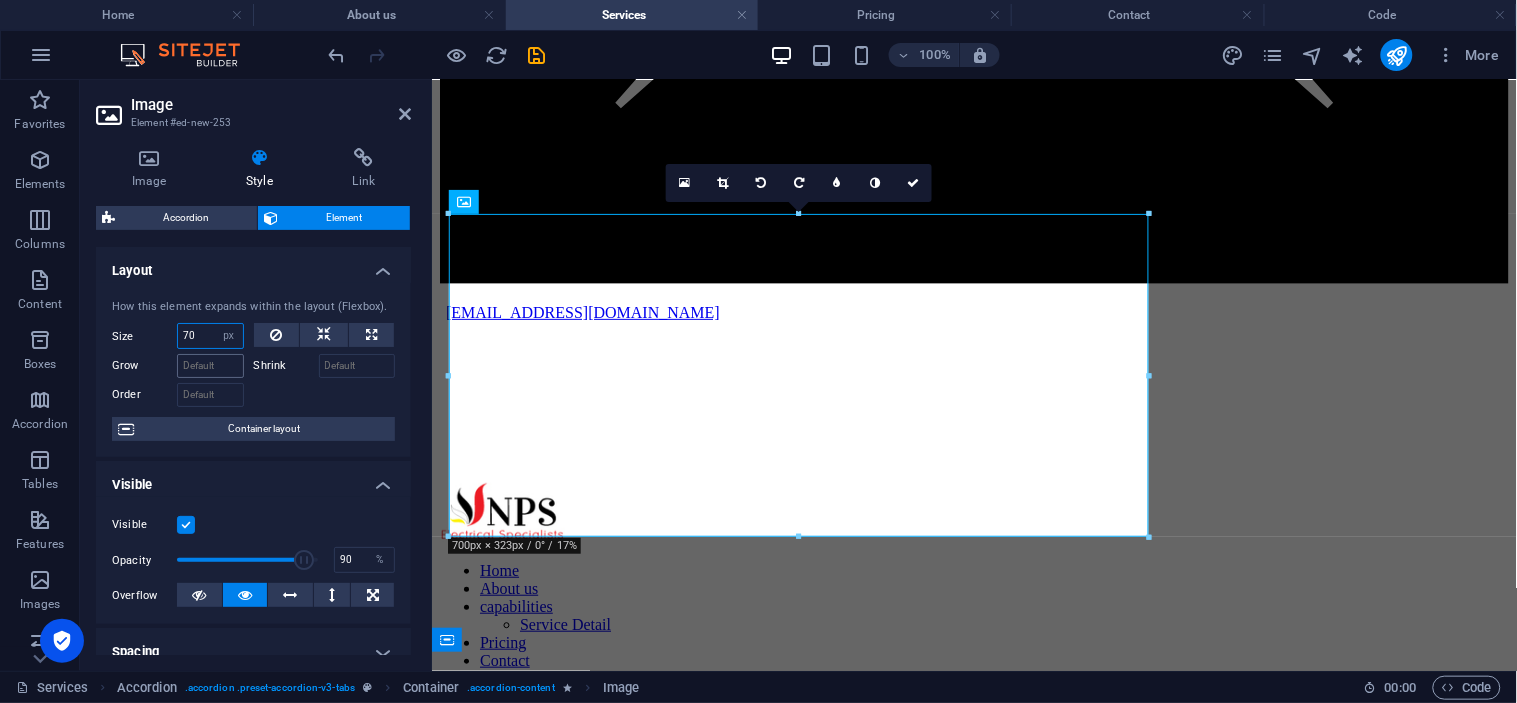 type on "7" 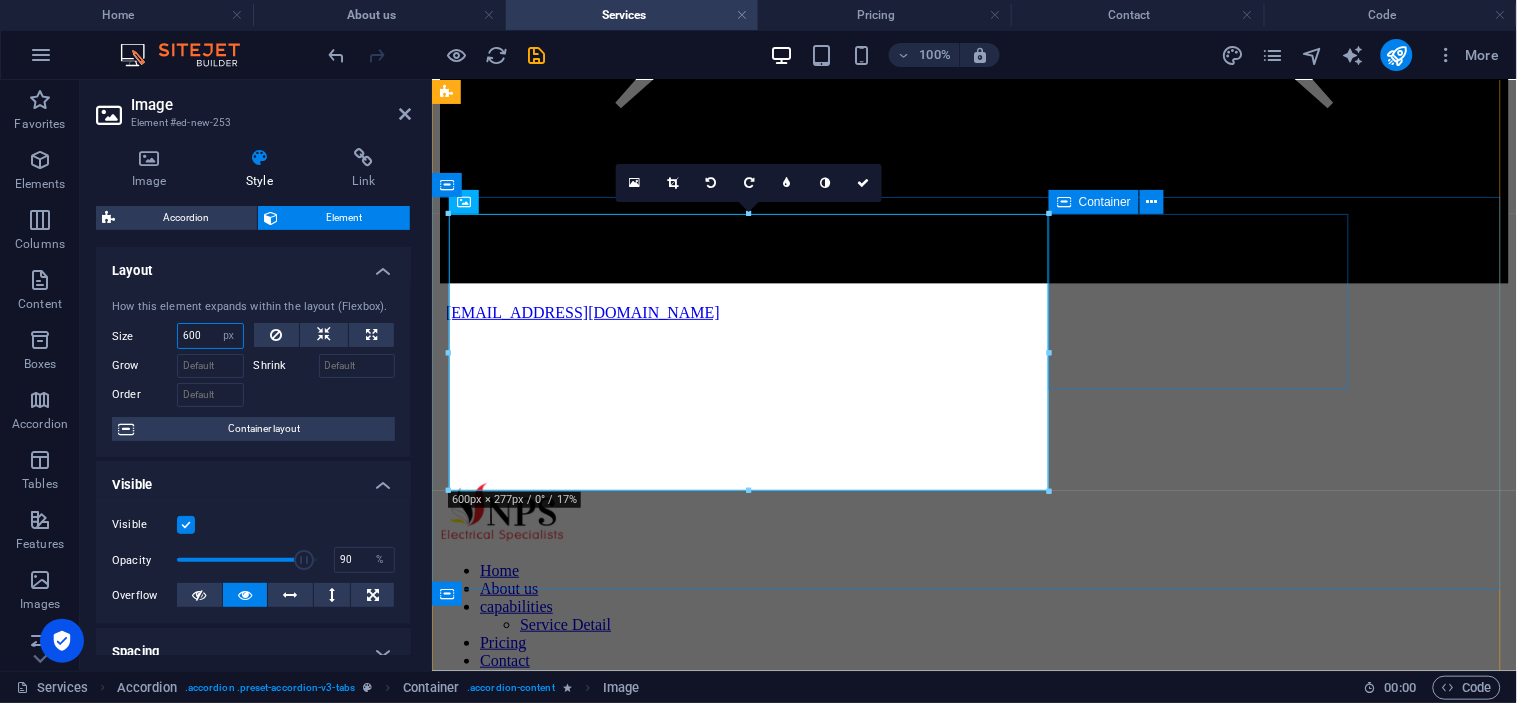 type on "600" 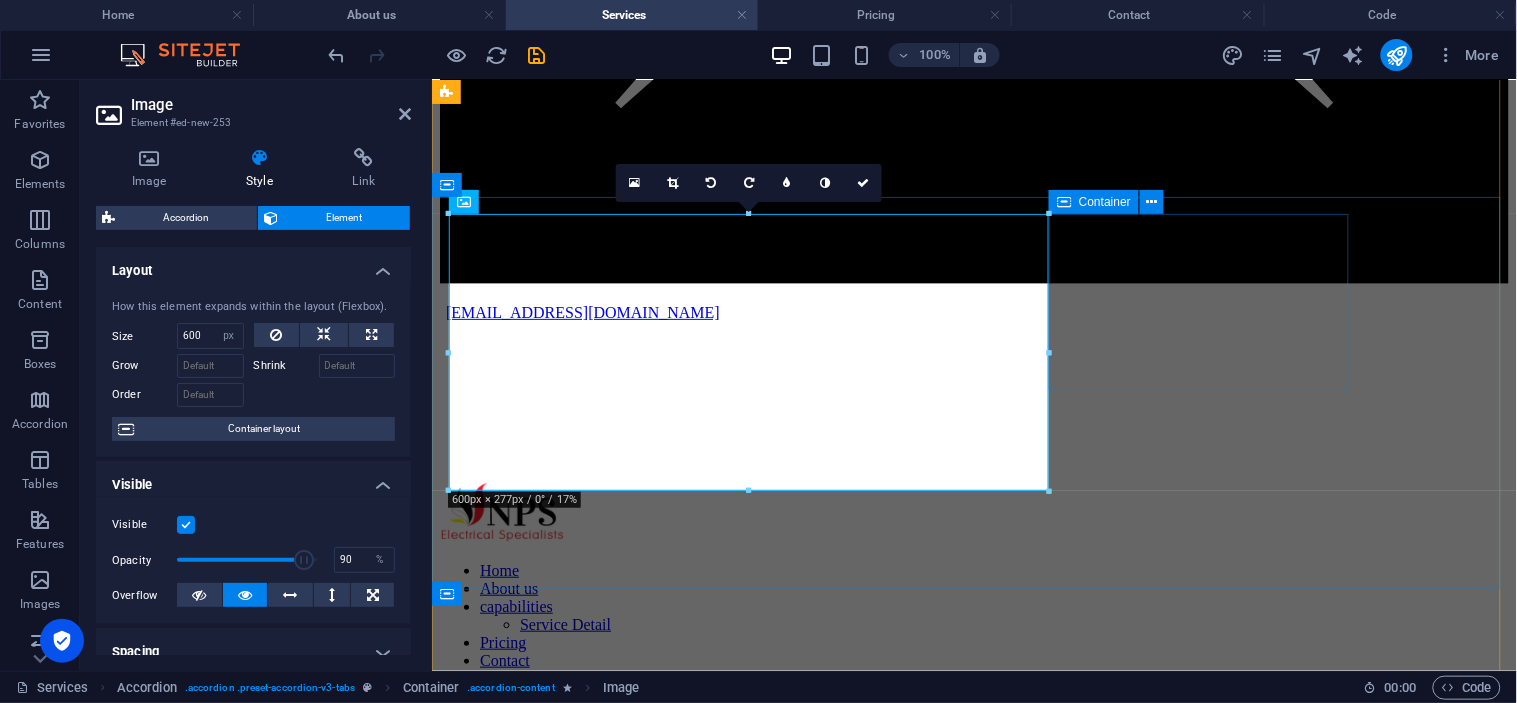 click on "Paste clipboard" at bounding box center (643, 9909) 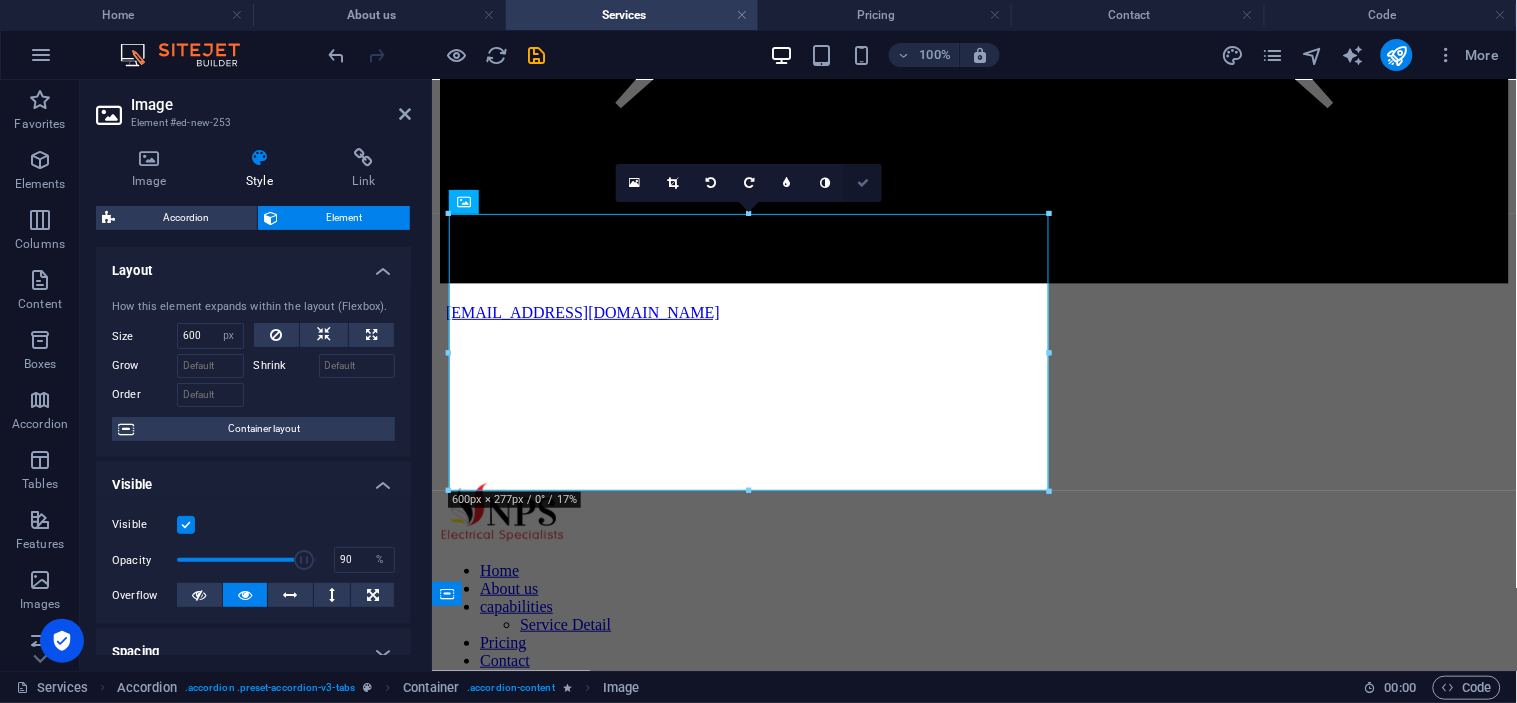 click at bounding box center (863, 183) 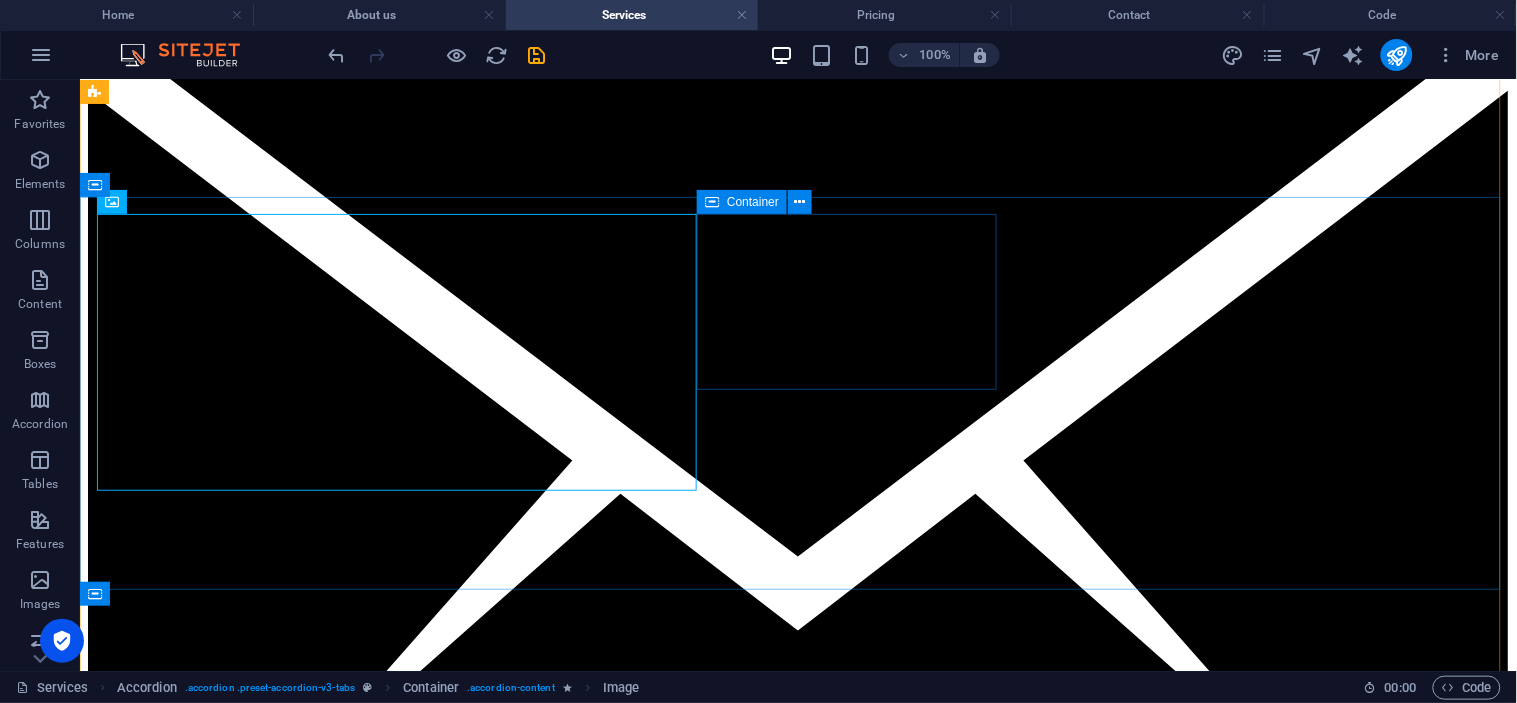 click on "Drop content here or  Add elements  Paste clipboard" at bounding box center [237, 12877] 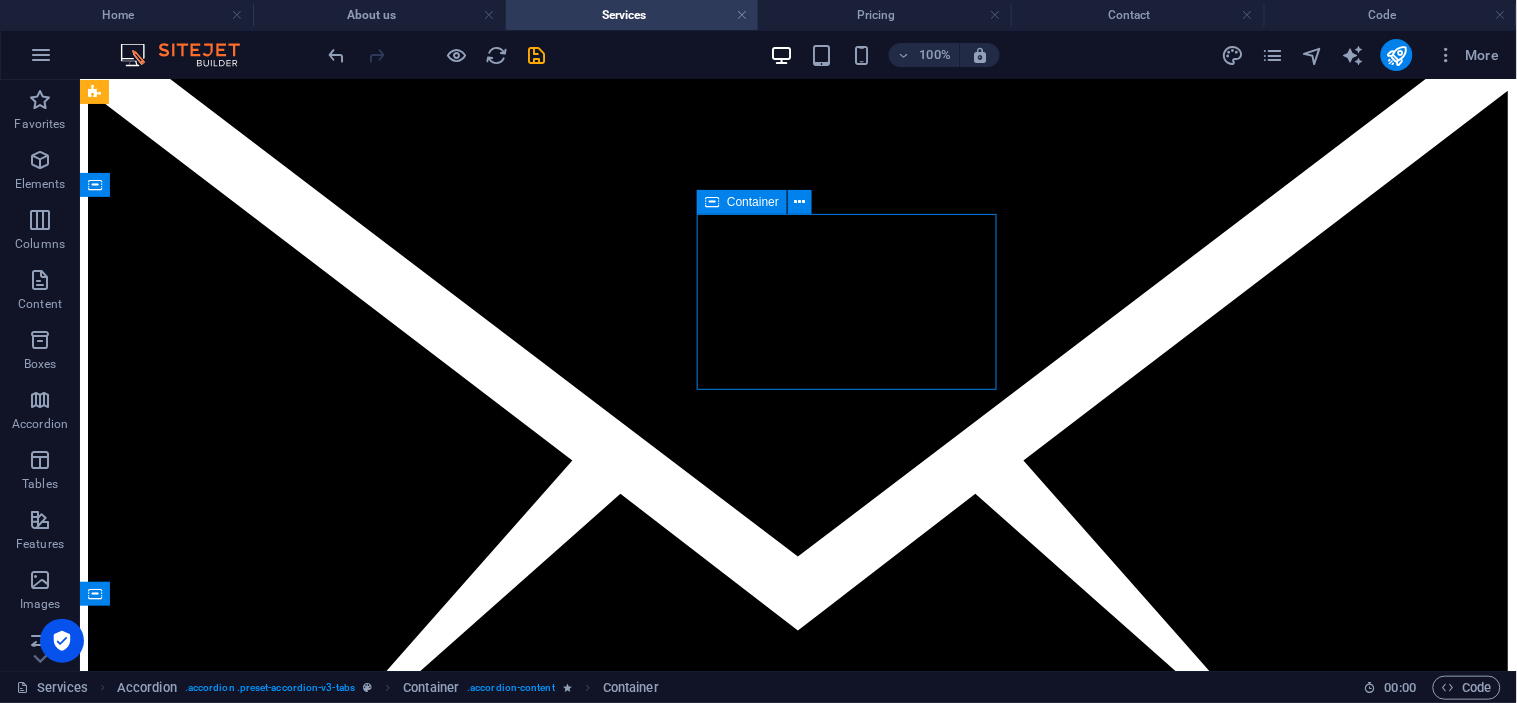 click on "Drop content here or  Add elements  Paste clipboard" at bounding box center (237, 12877) 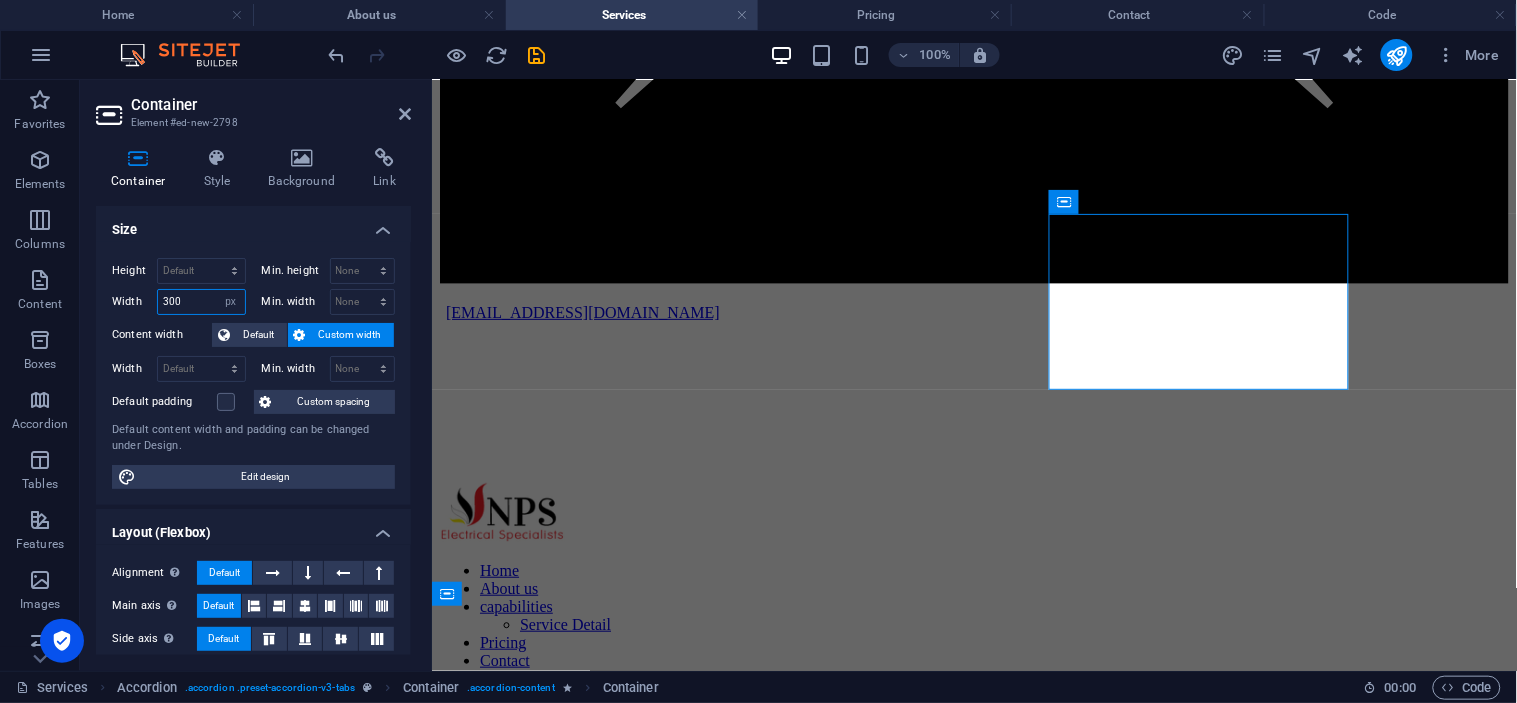 click on "300" at bounding box center [201, 302] 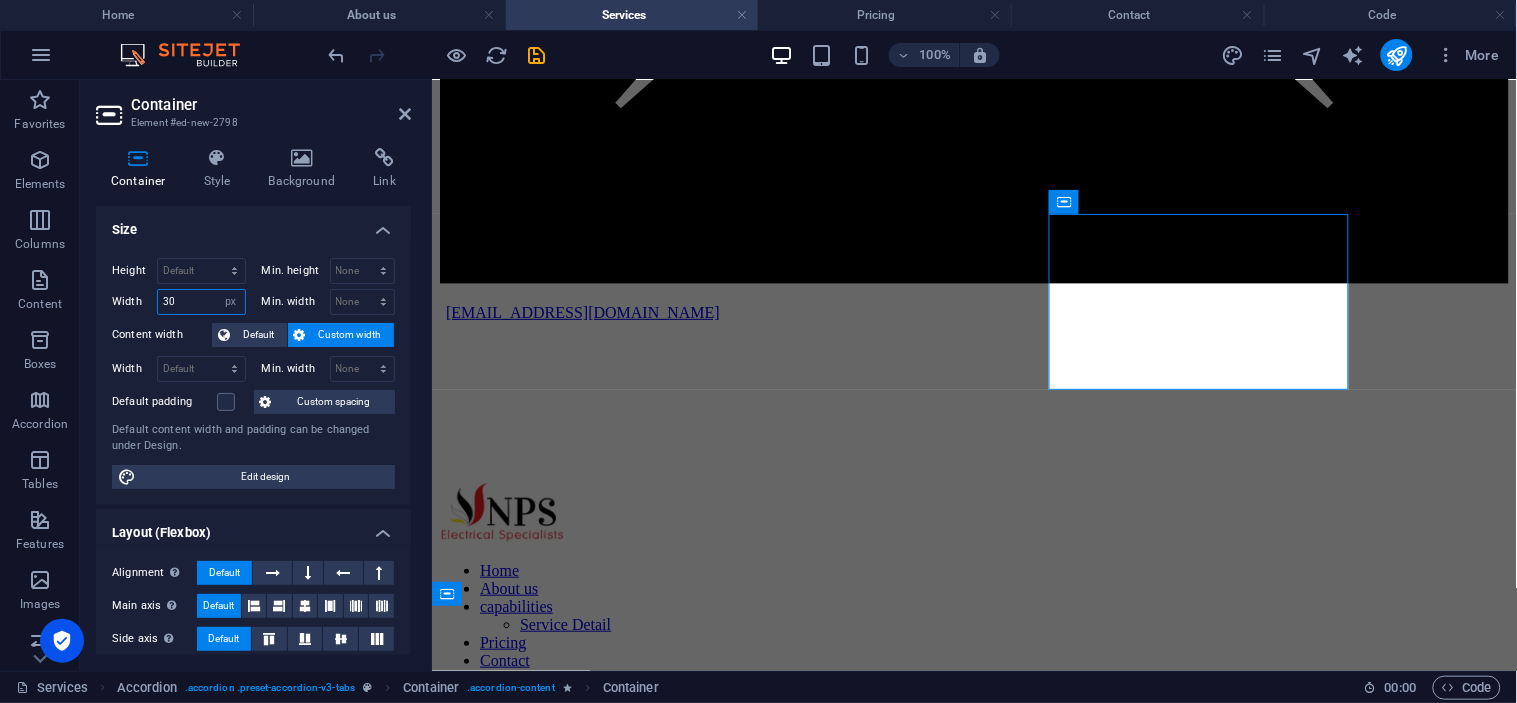 type on "3" 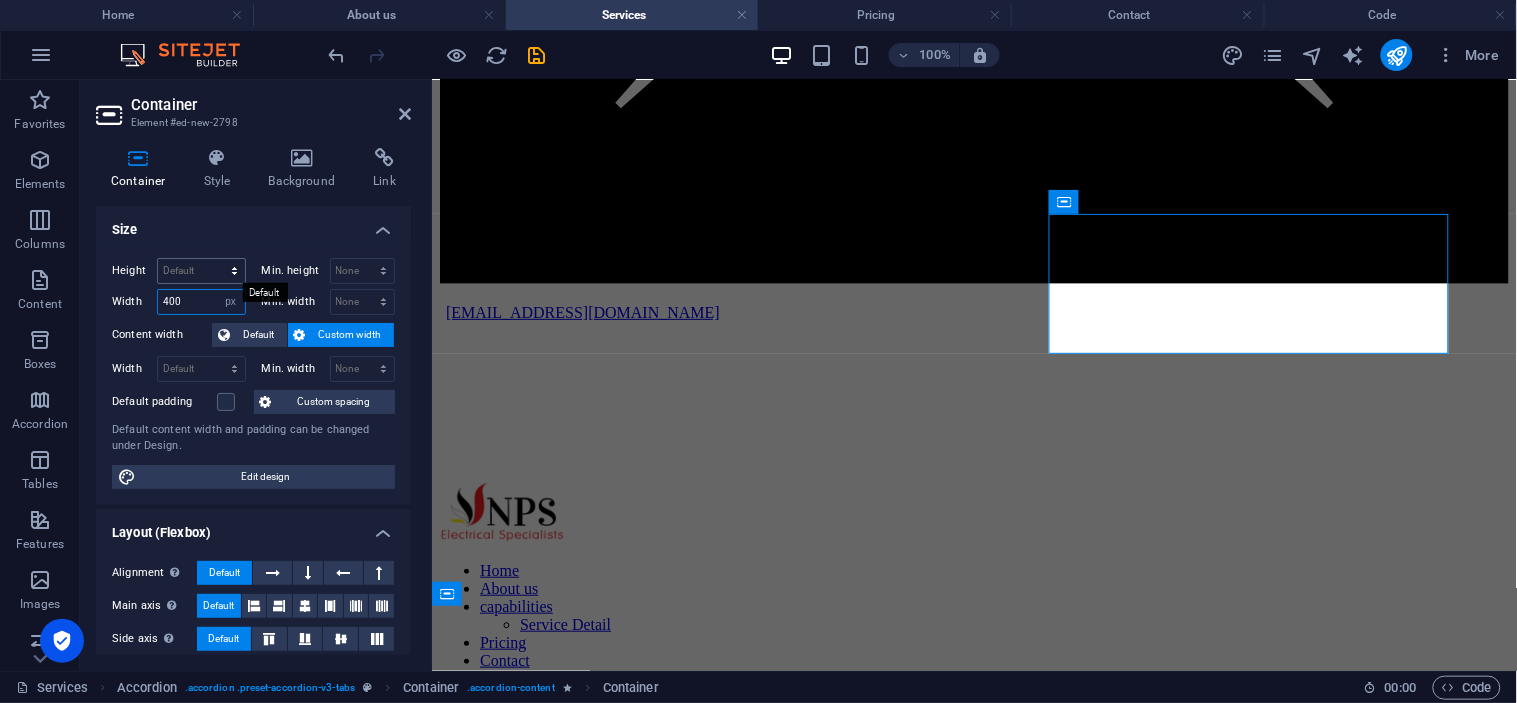 type on "400" 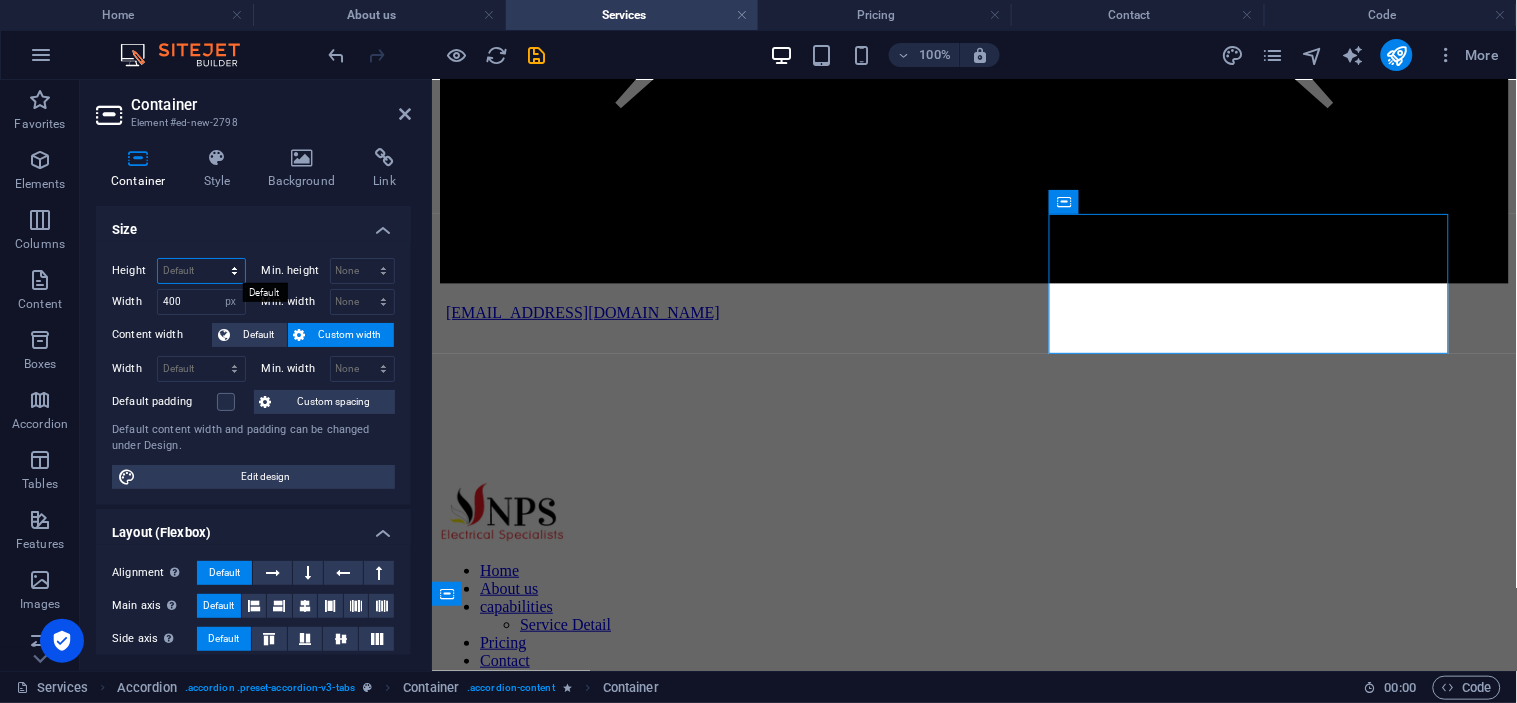 click on "Default px rem % vh vw" at bounding box center [201, 271] 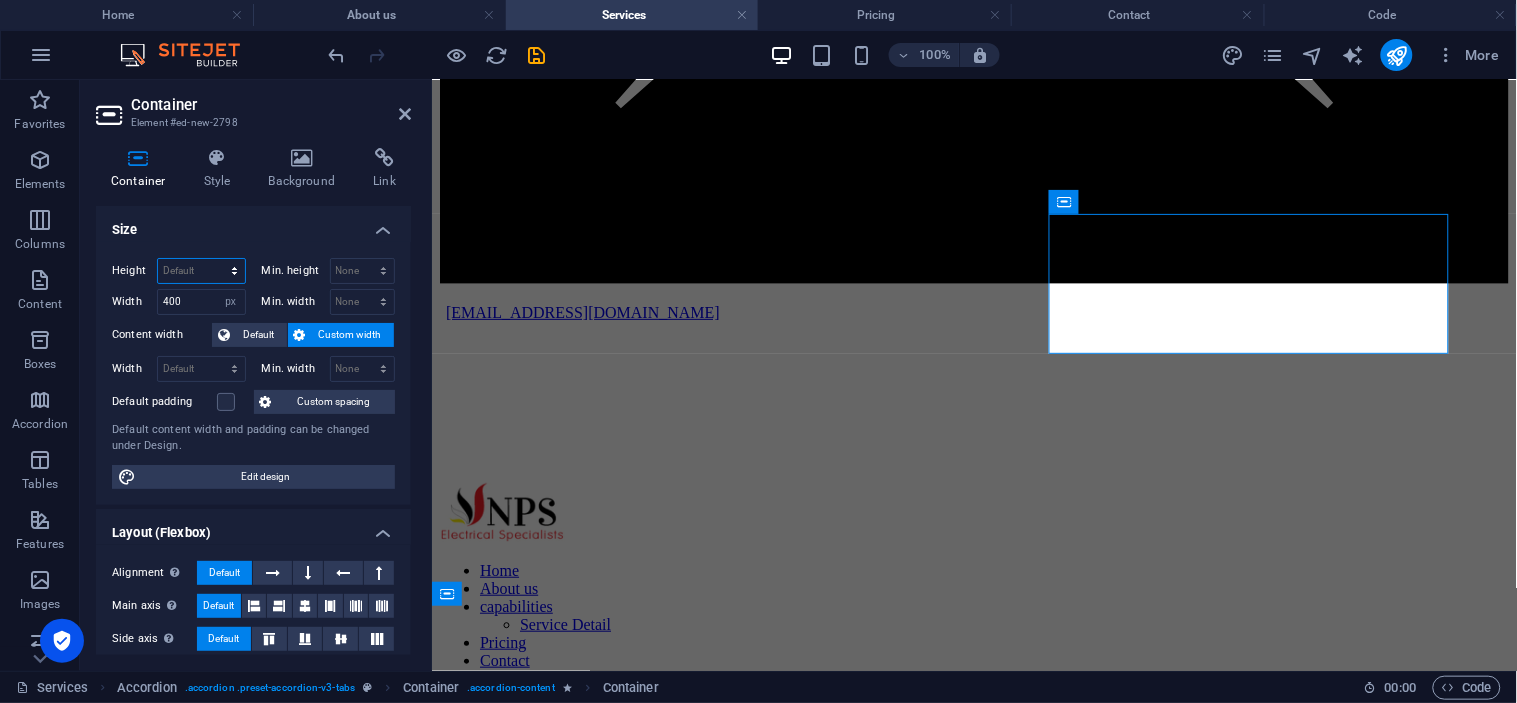 select on "px" 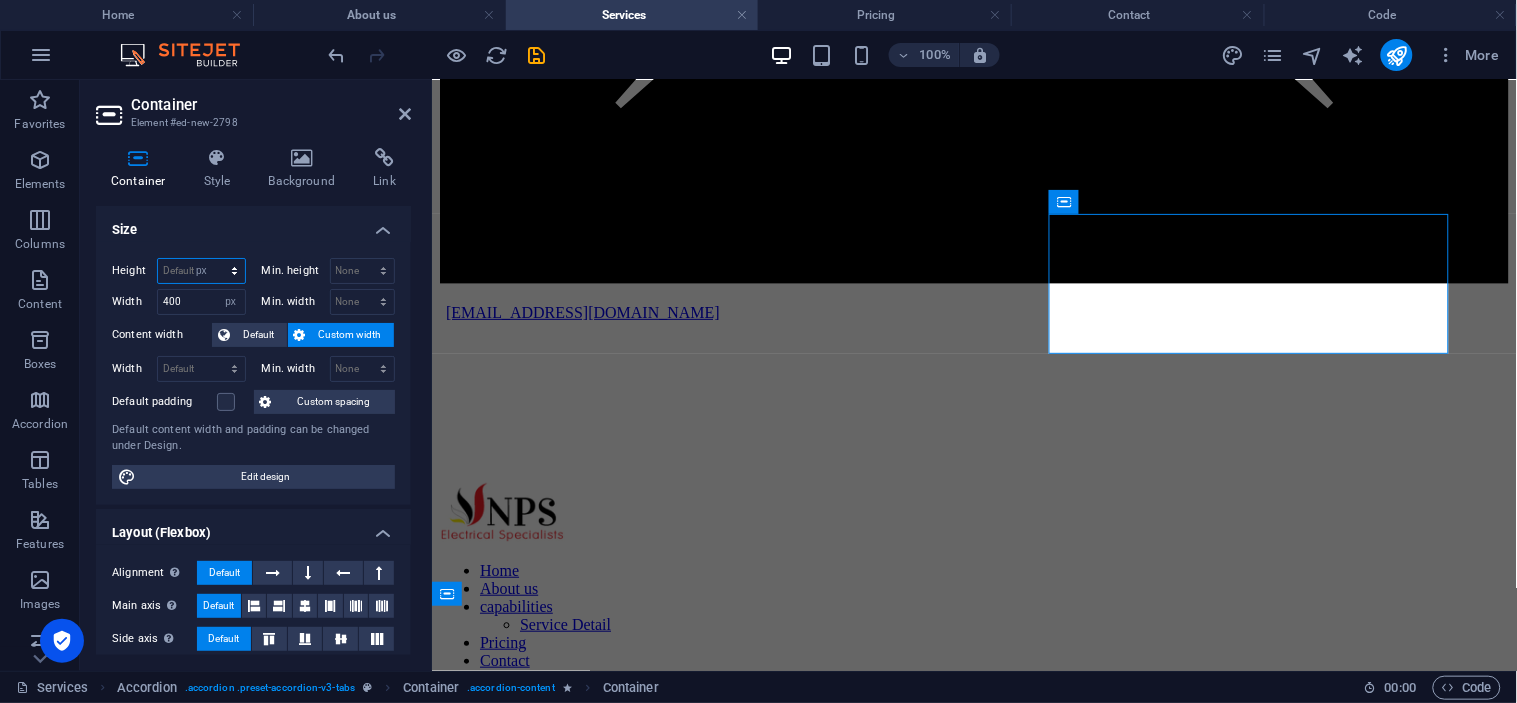 click on "Default px rem % vh vw" at bounding box center [201, 271] 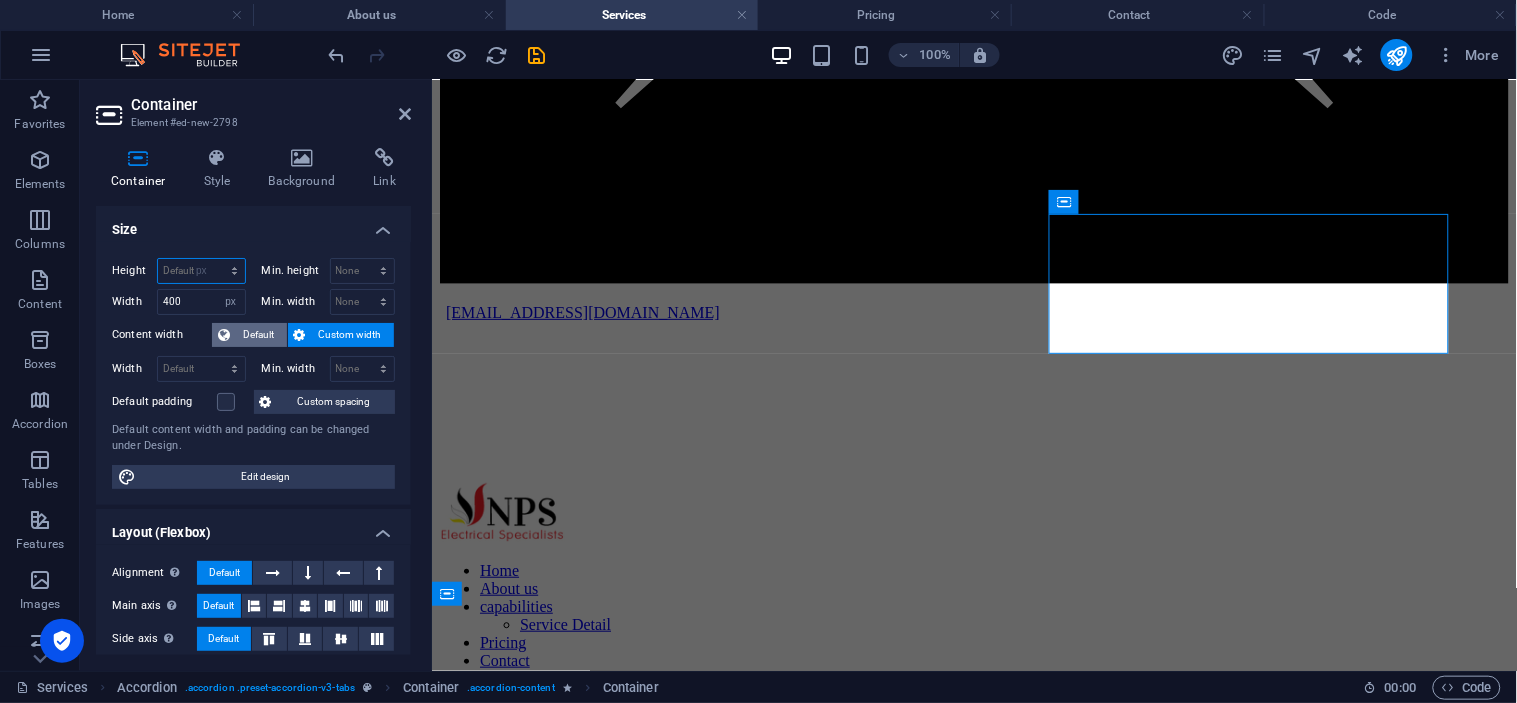 type on "140" 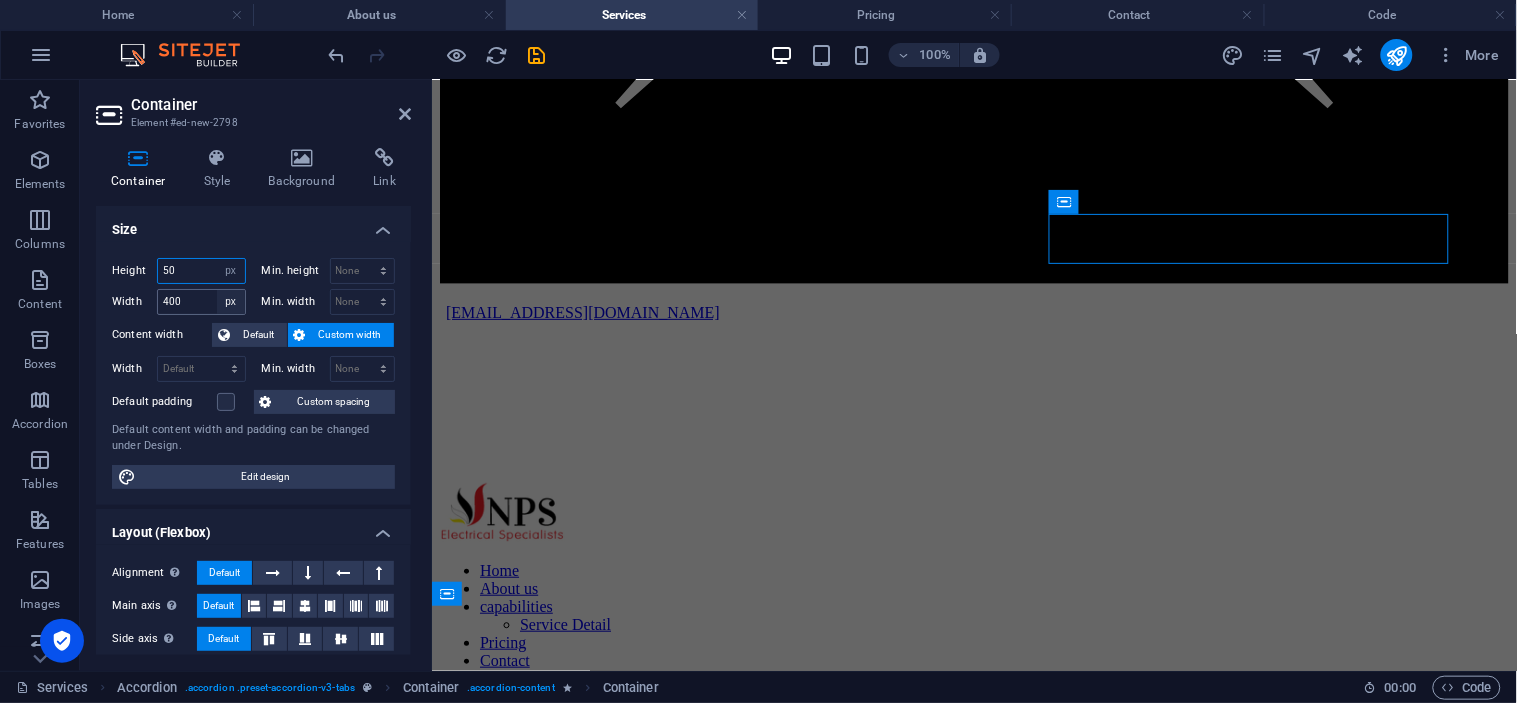 type on "5" 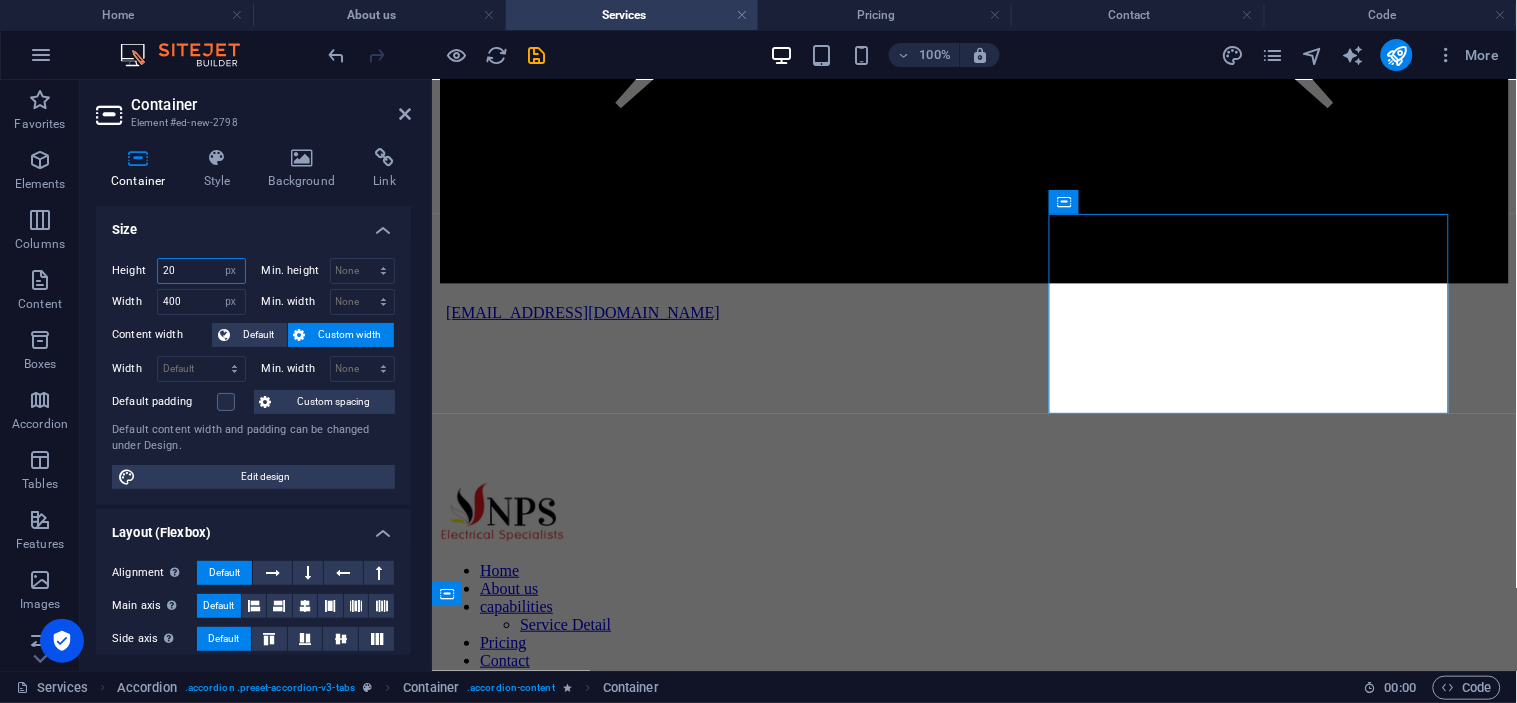 type on "2" 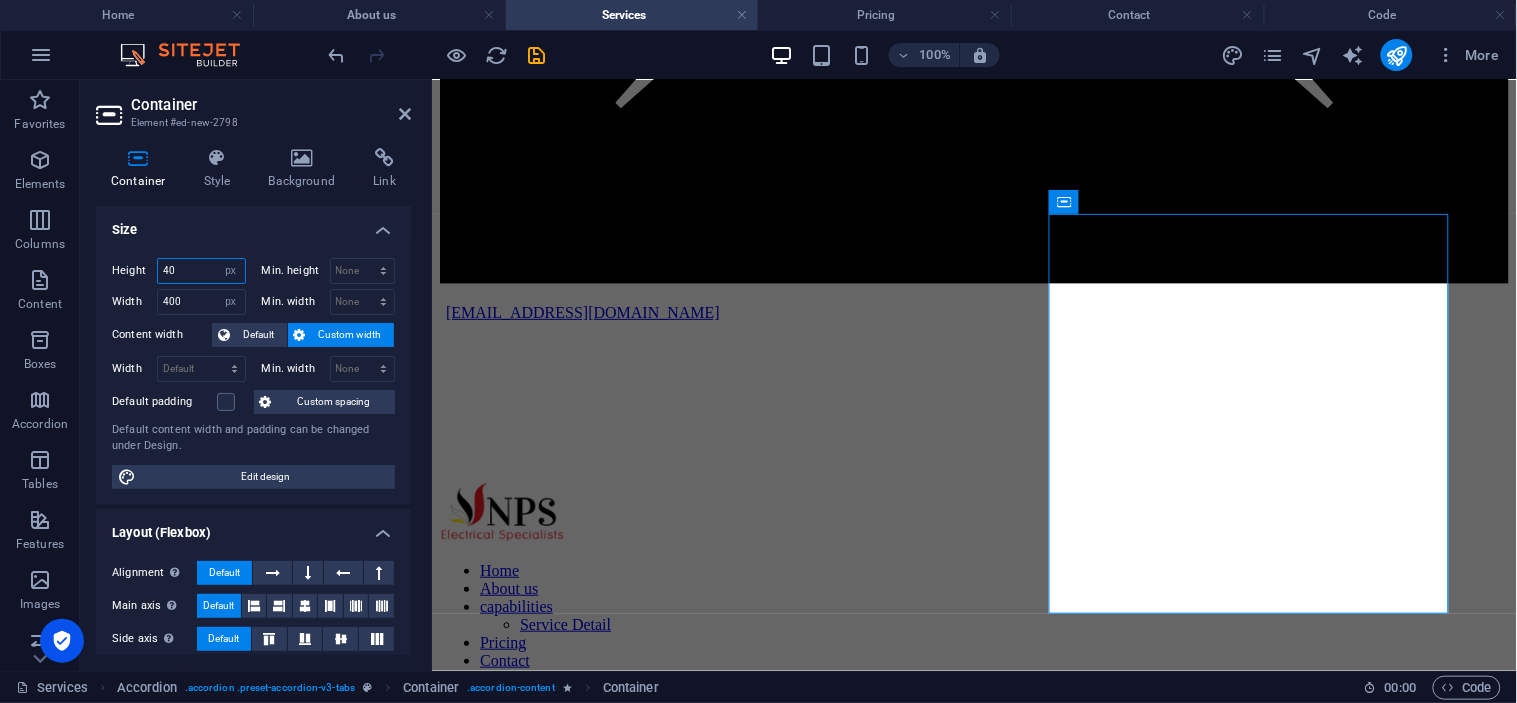 type on "4" 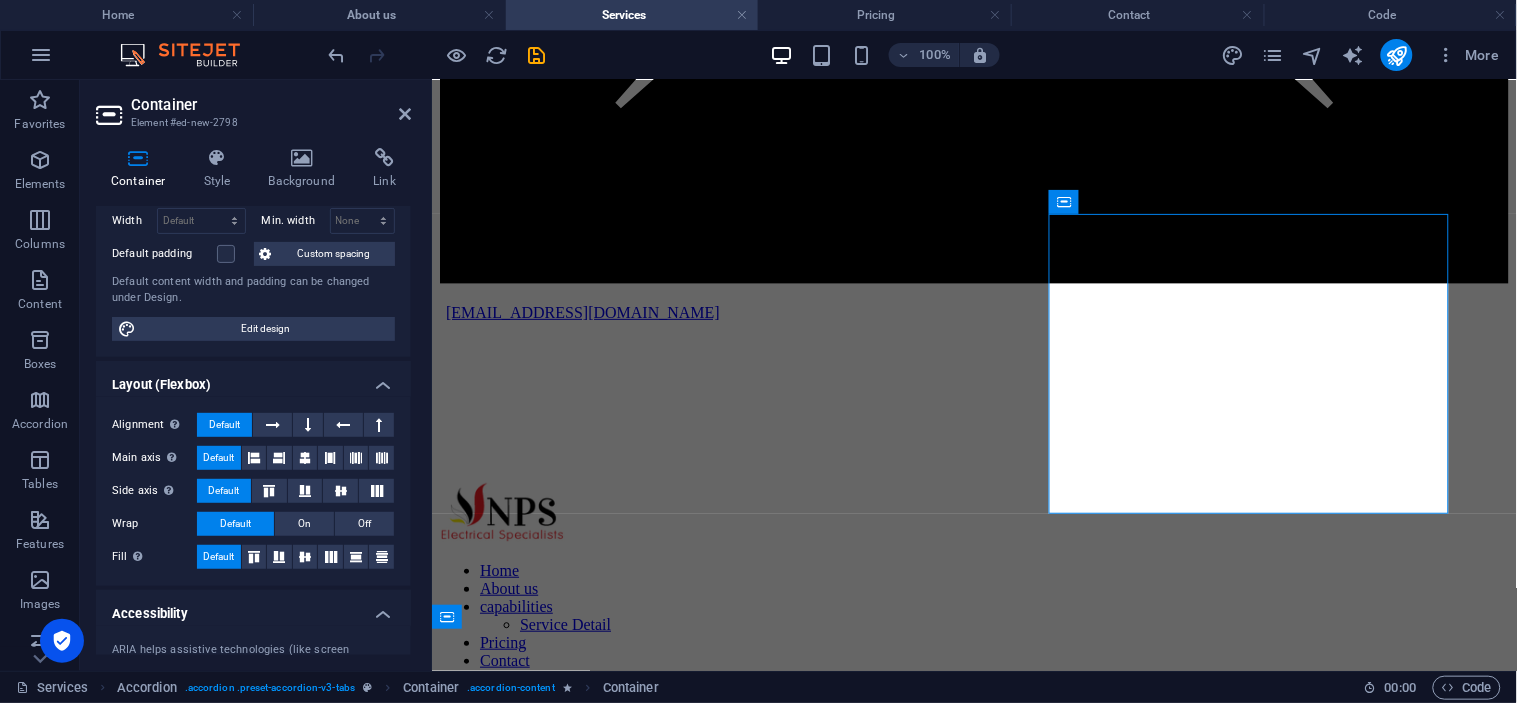 scroll, scrollTop: 222, scrollLeft: 0, axis: vertical 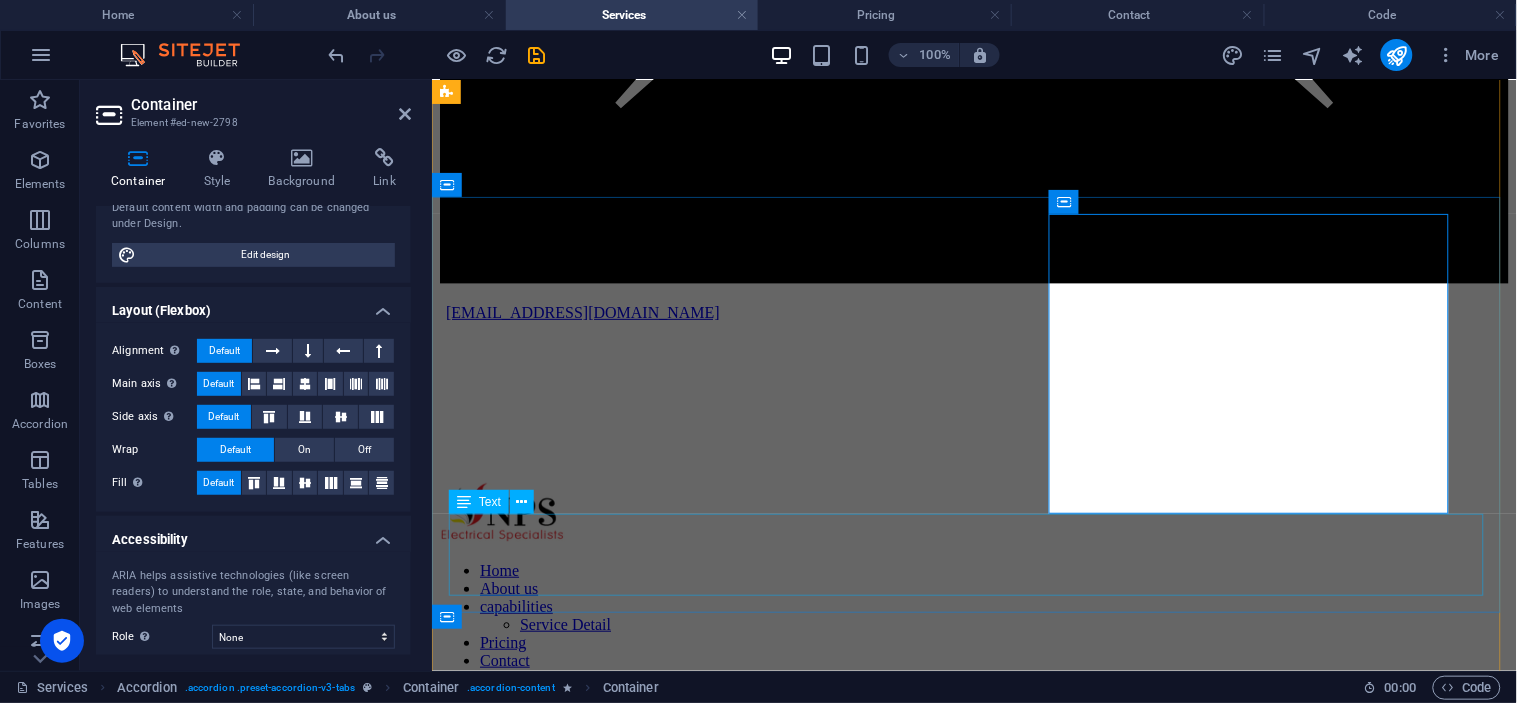 type on "300" 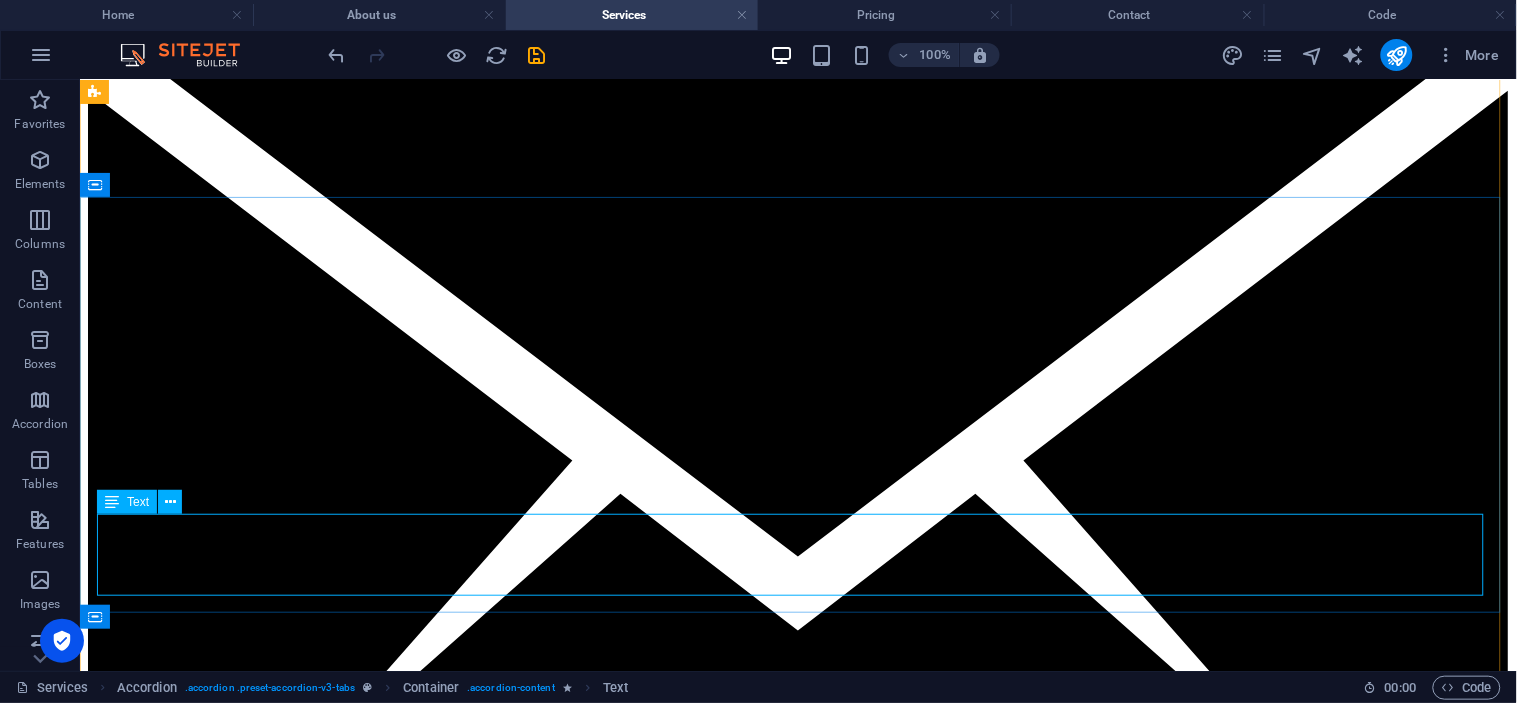 click on "›  Generator Service and Repairs ›  Generator Controller installation and programing" at bounding box center (797, 13161) 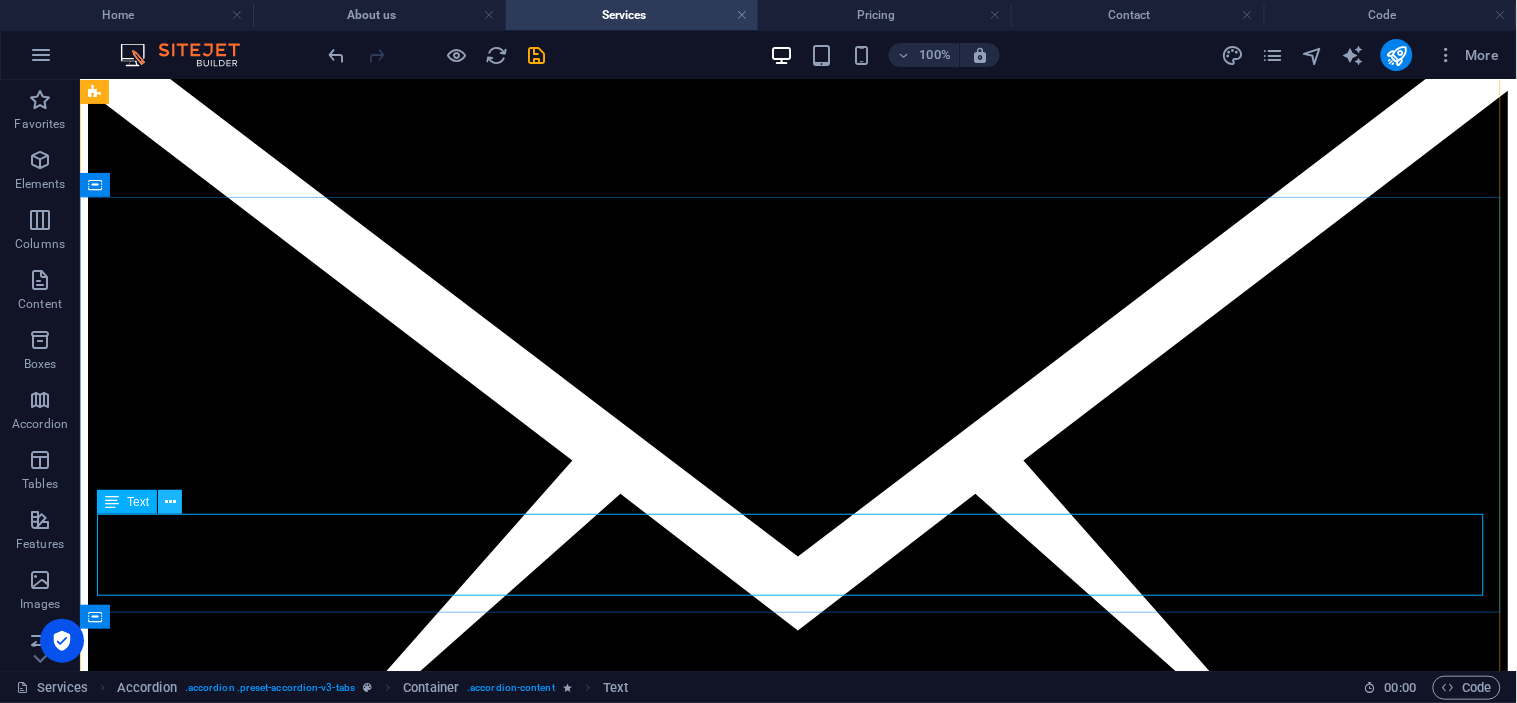 click at bounding box center (170, 502) 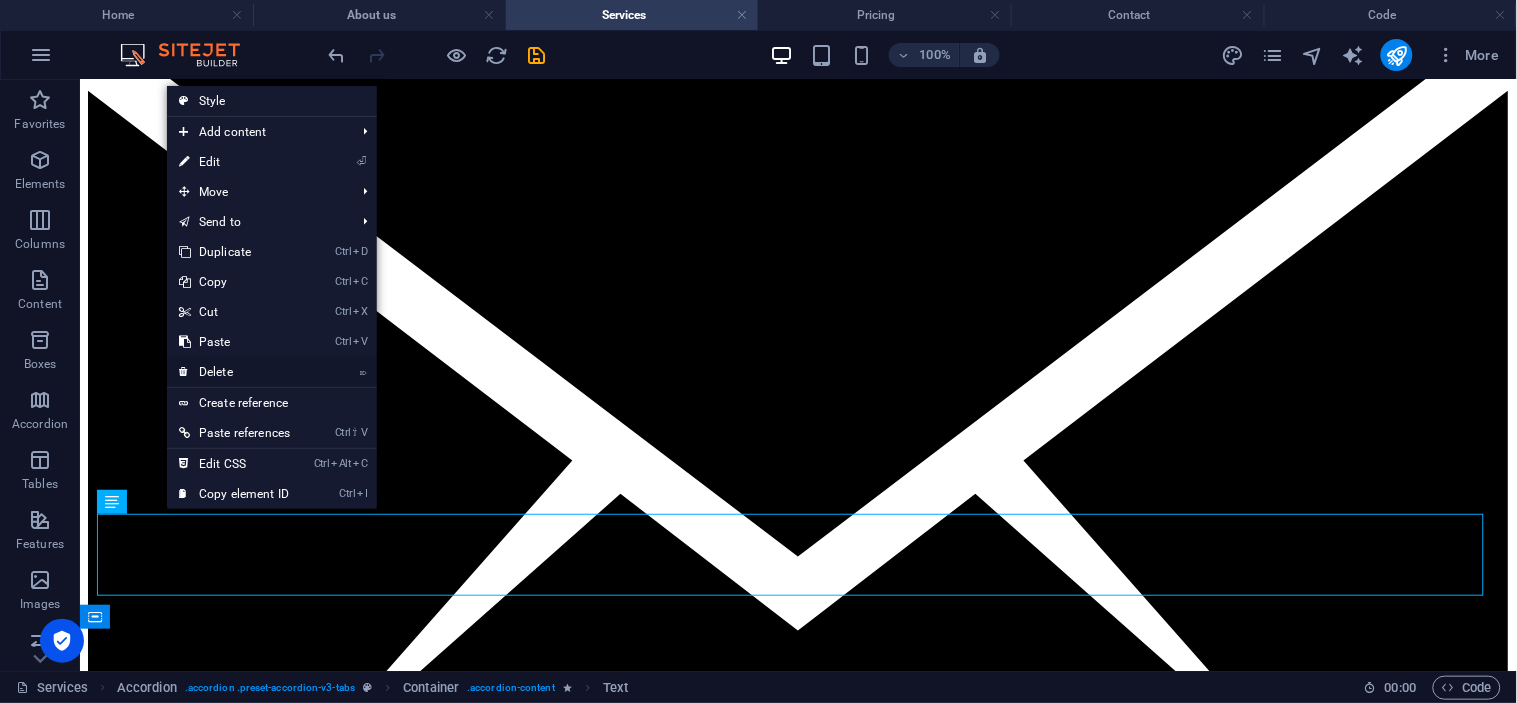 click on "⌦  Delete" at bounding box center (234, 372) 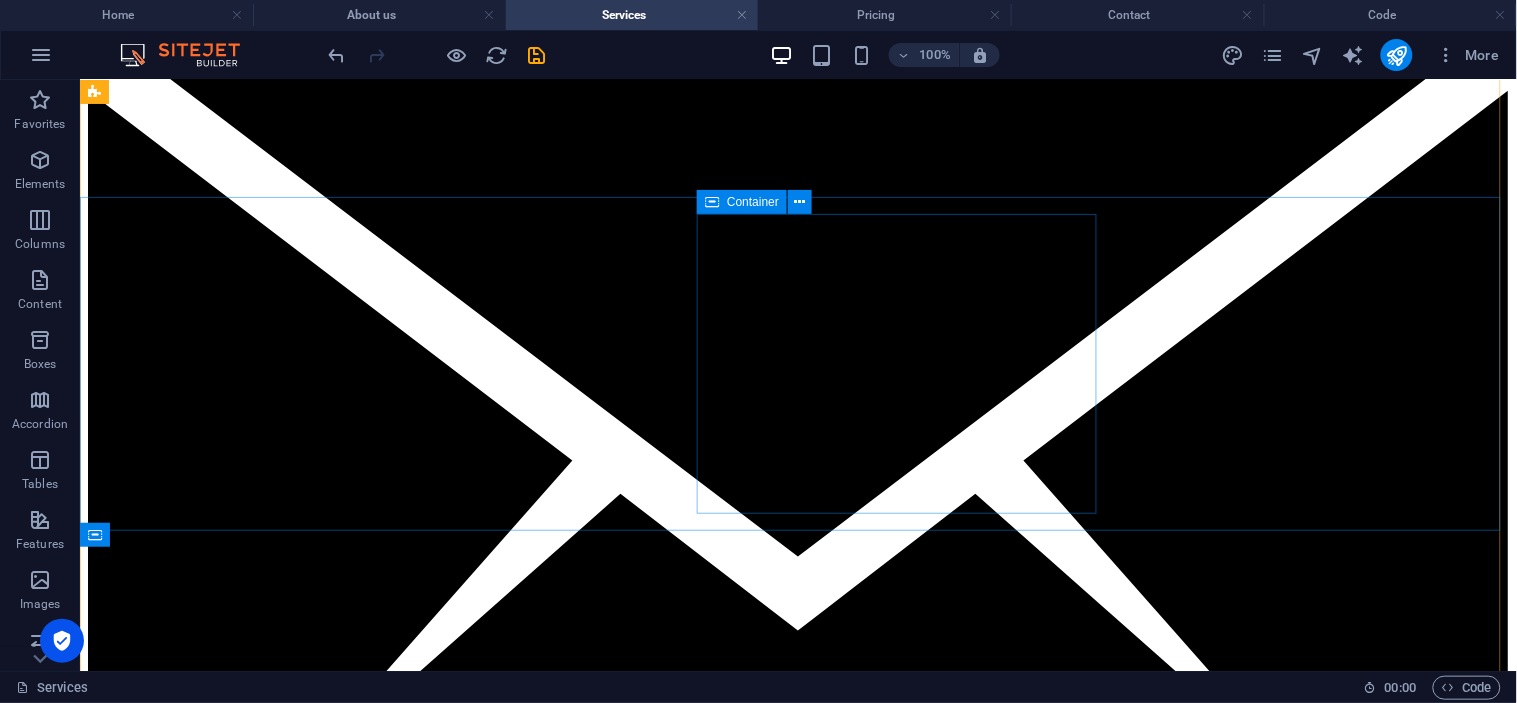 click on "Add elements" at bounding box center [228, 12907] 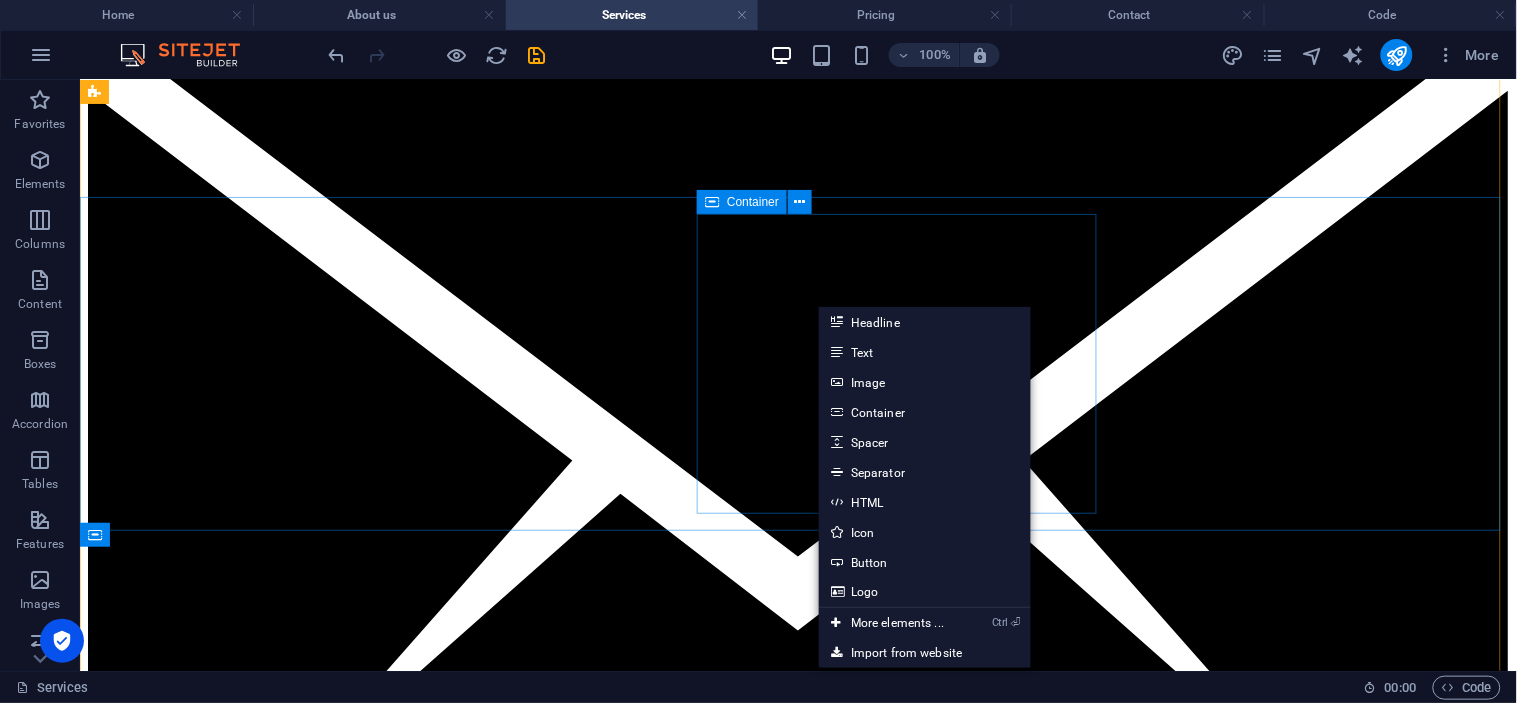 click on "Add elements" at bounding box center [228, 12907] 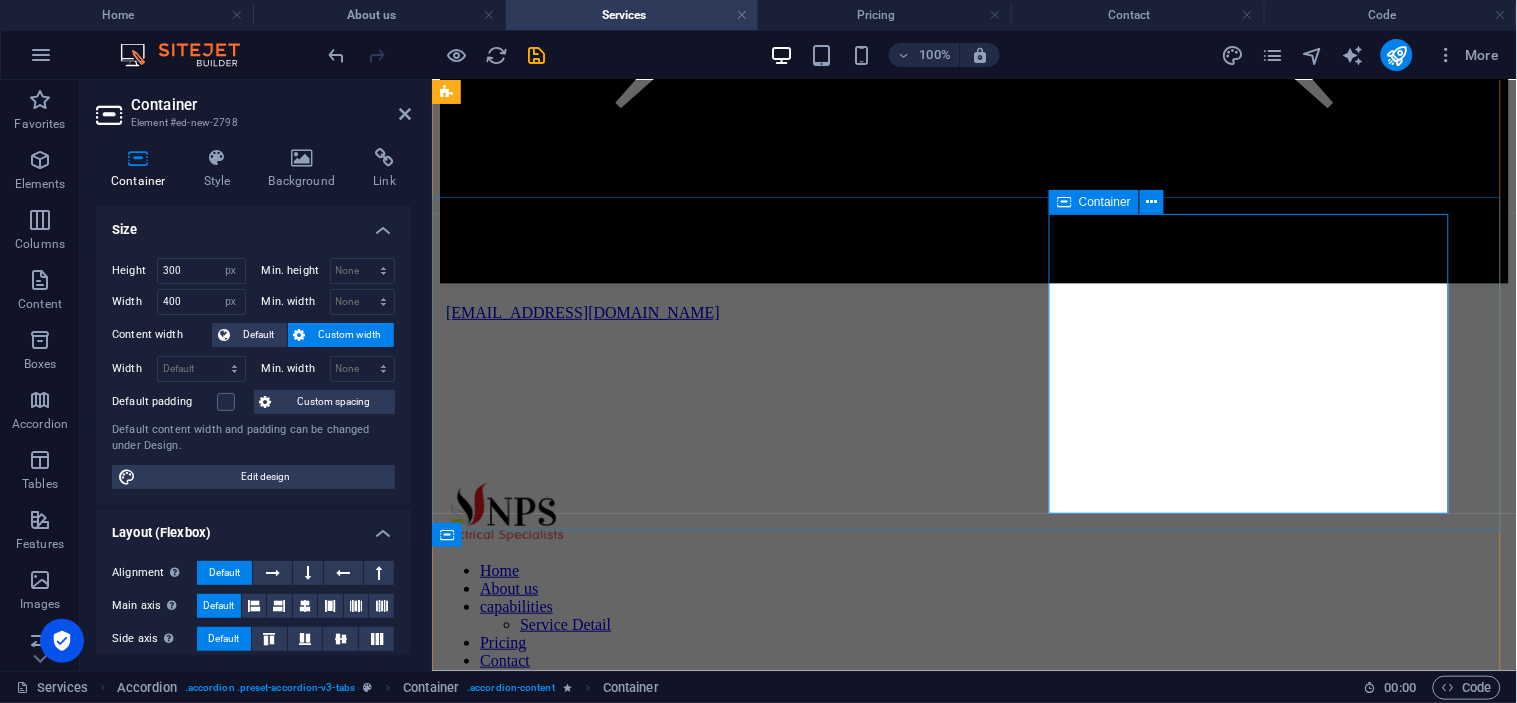 click on "Add elements" at bounding box center [580, 9909] 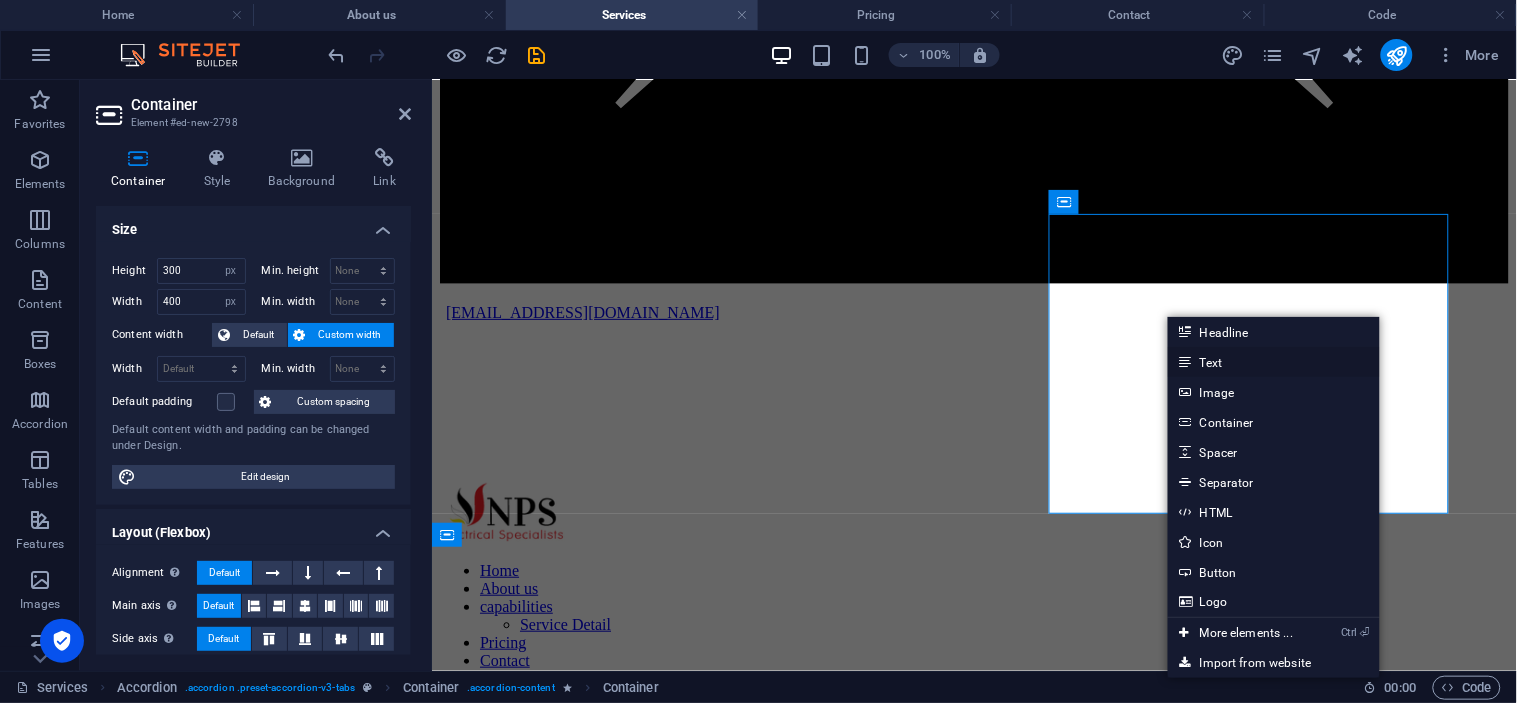 click on "Text" at bounding box center [1274, 362] 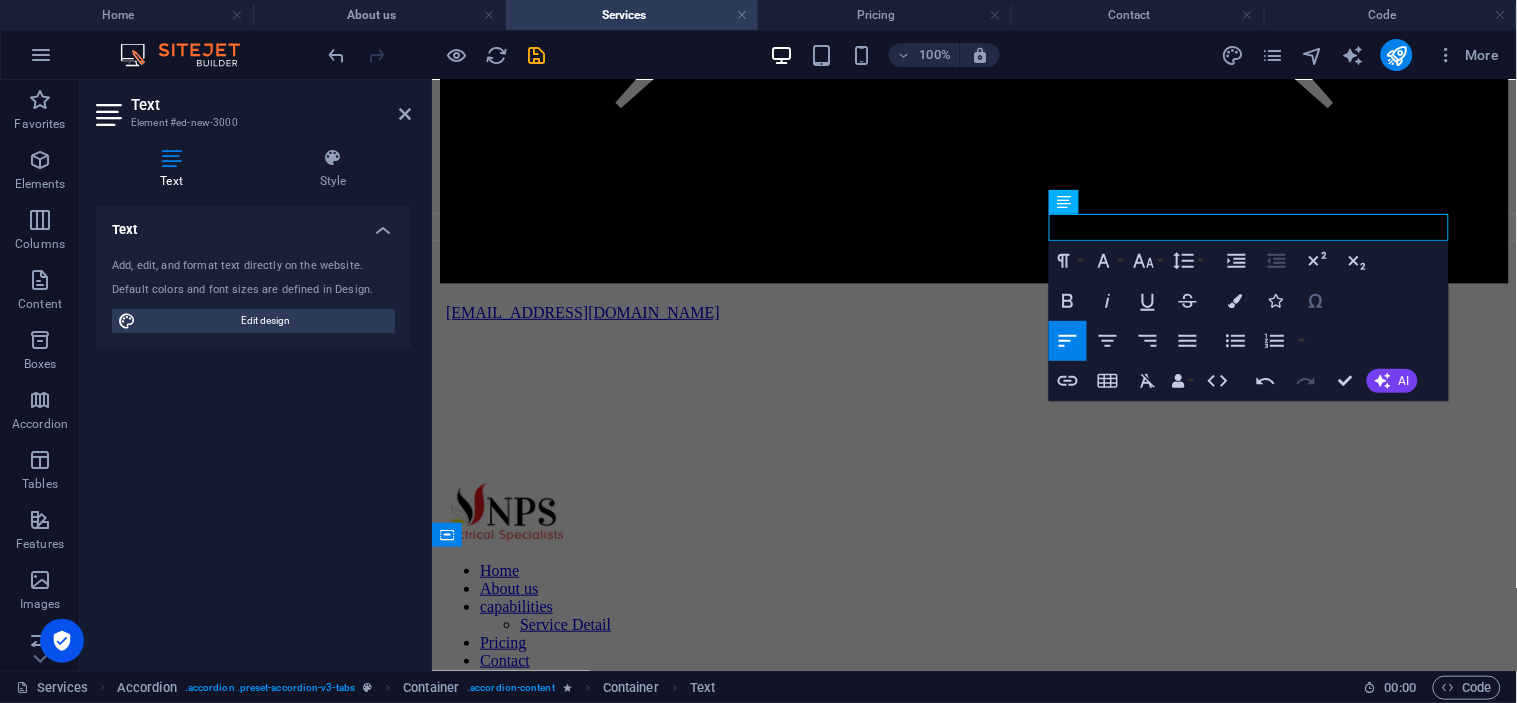 click 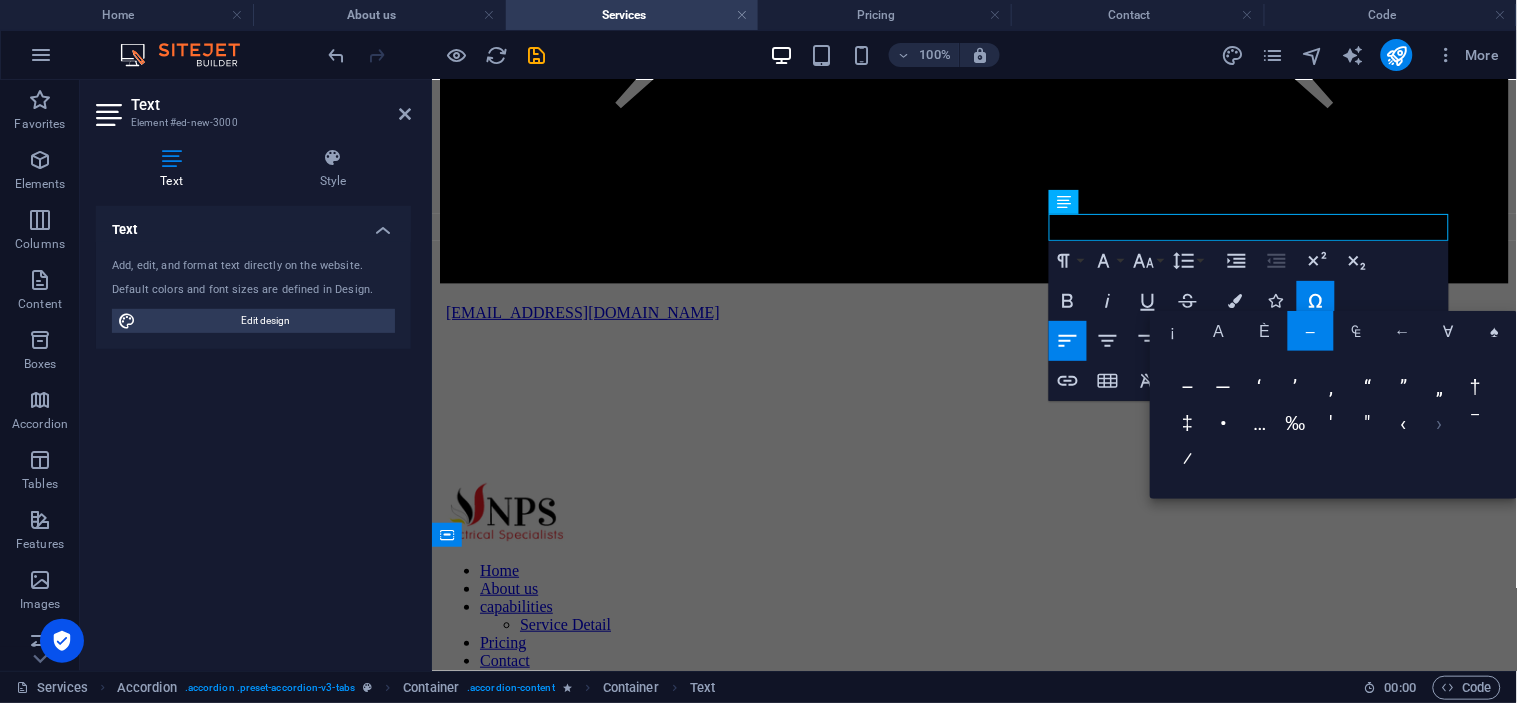 click on "›" at bounding box center [1440, 425] 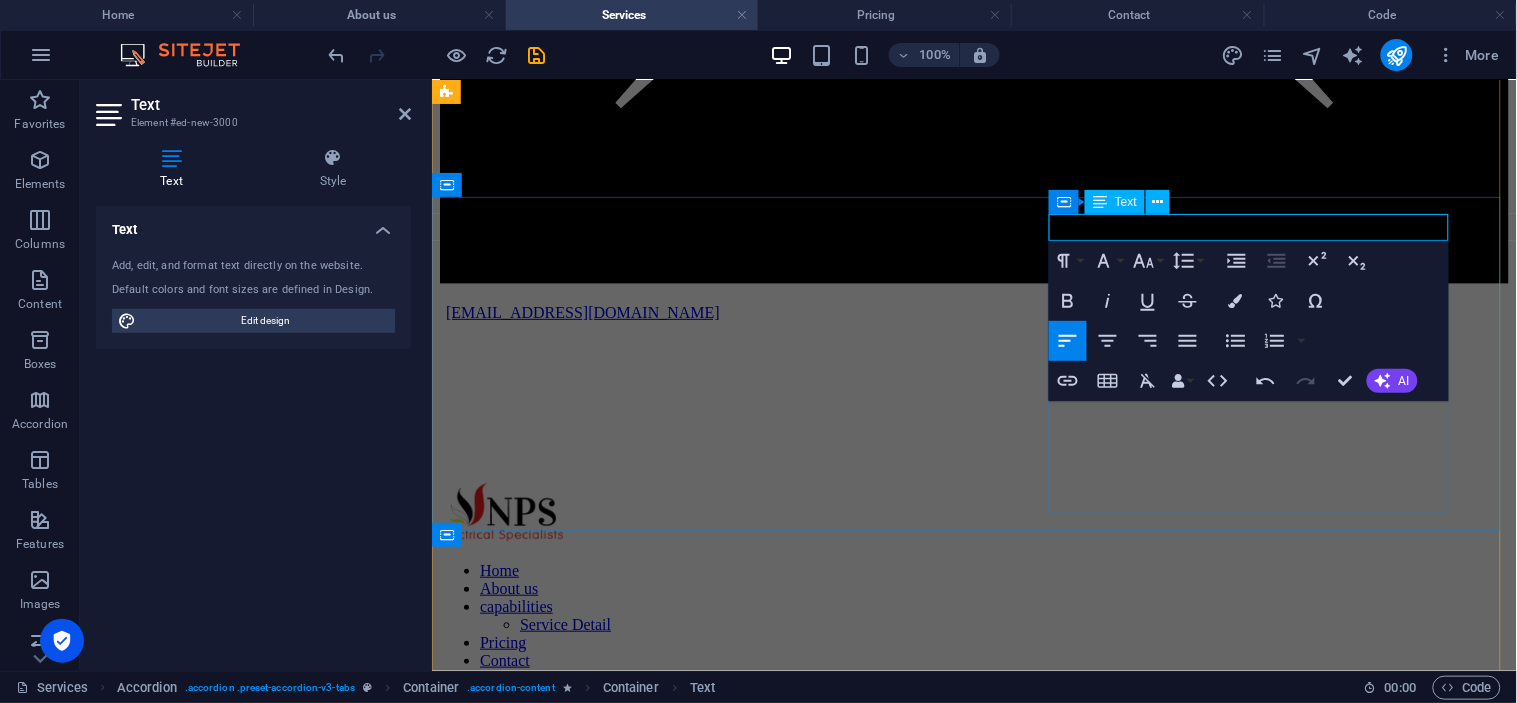 drag, startPoint x: 1082, startPoint y: 222, endPoint x: 1047, endPoint y: 223, distance: 35.014282 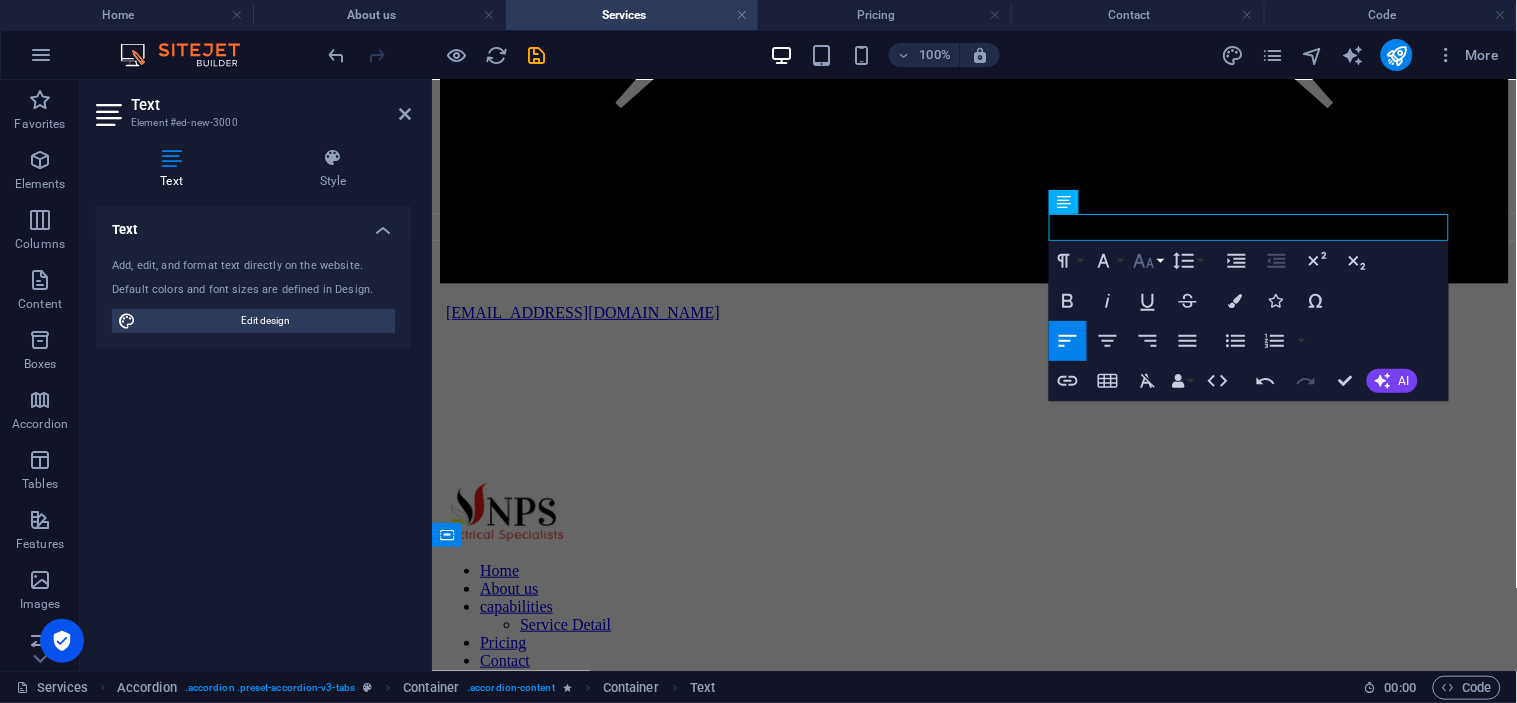 click 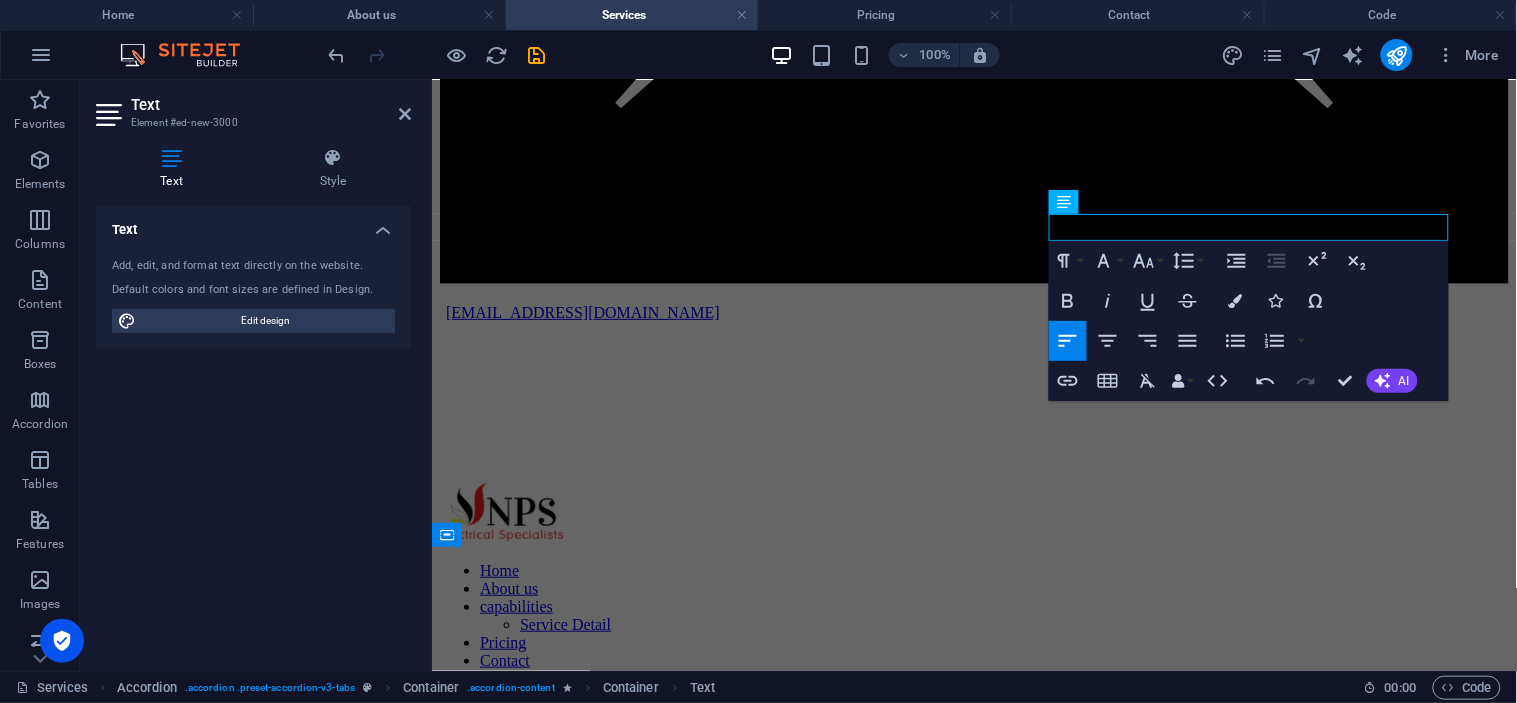 click on "›" at bounding box center [639, 9833] 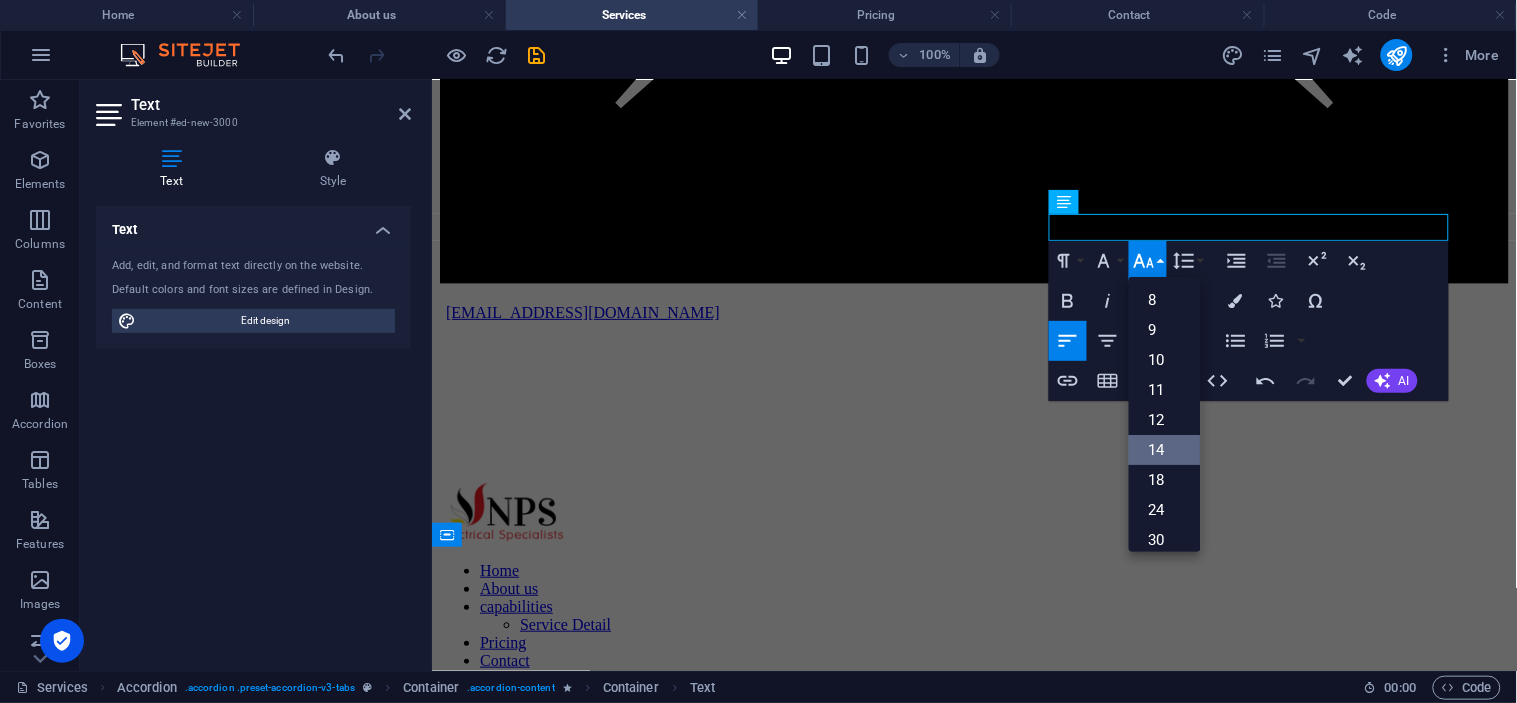 click on "14" at bounding box center (1165, 450) 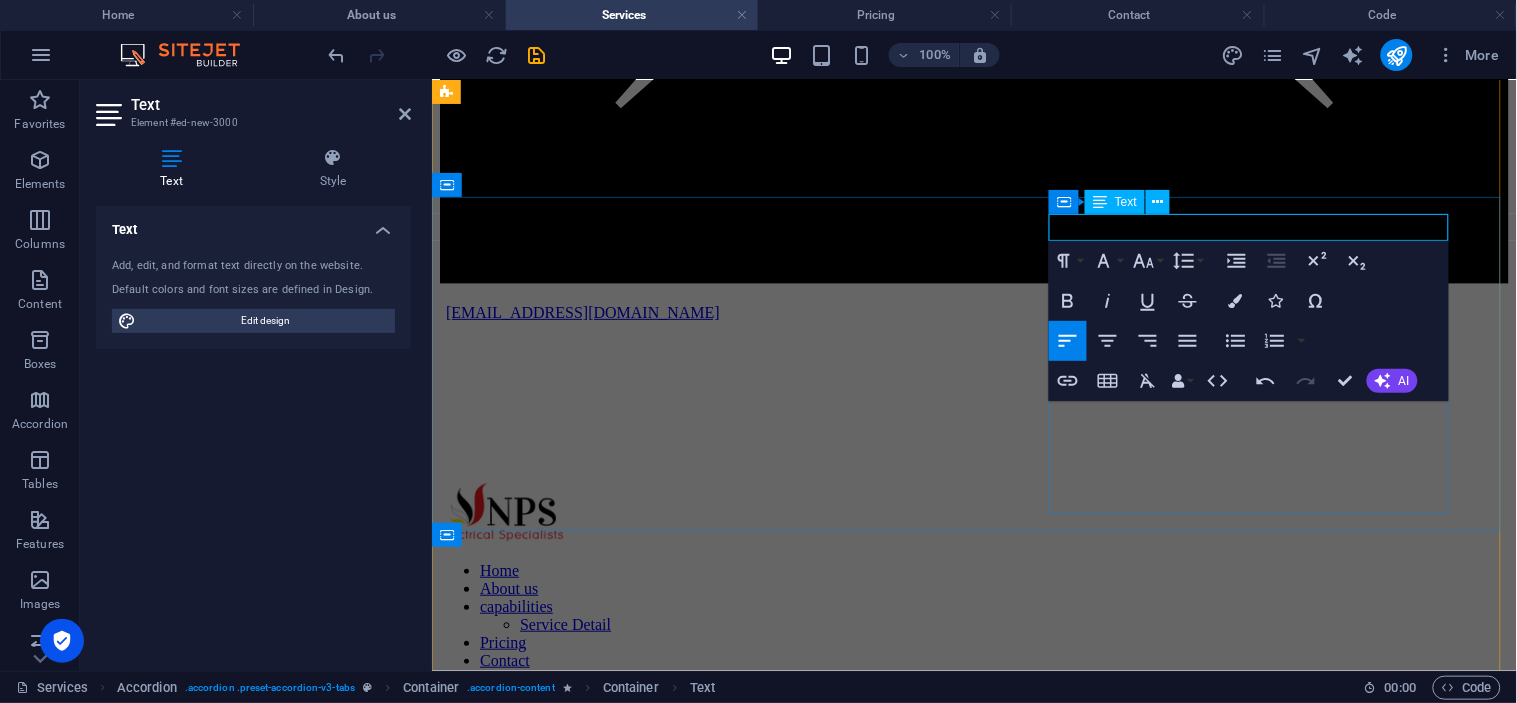 click on "›" at bounding box center (639, 9833) 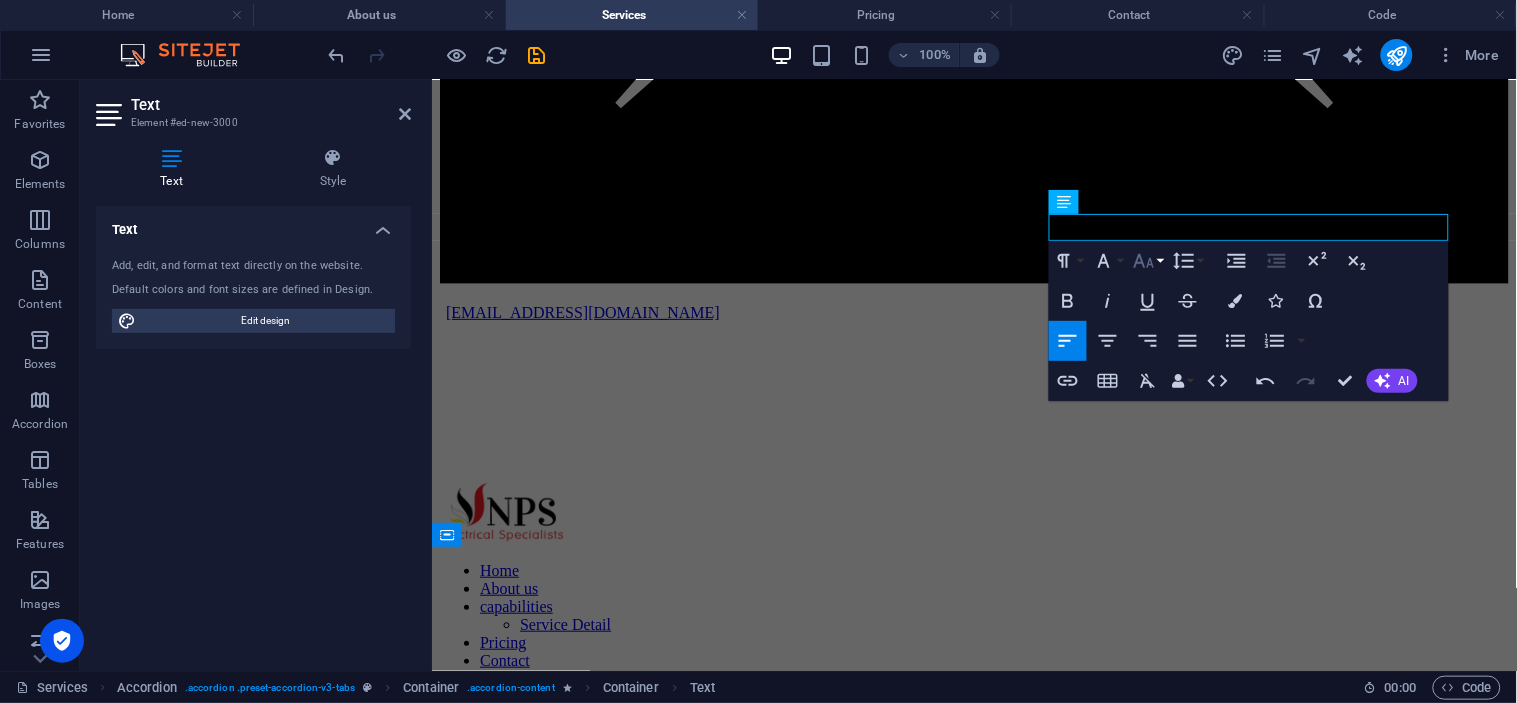 click 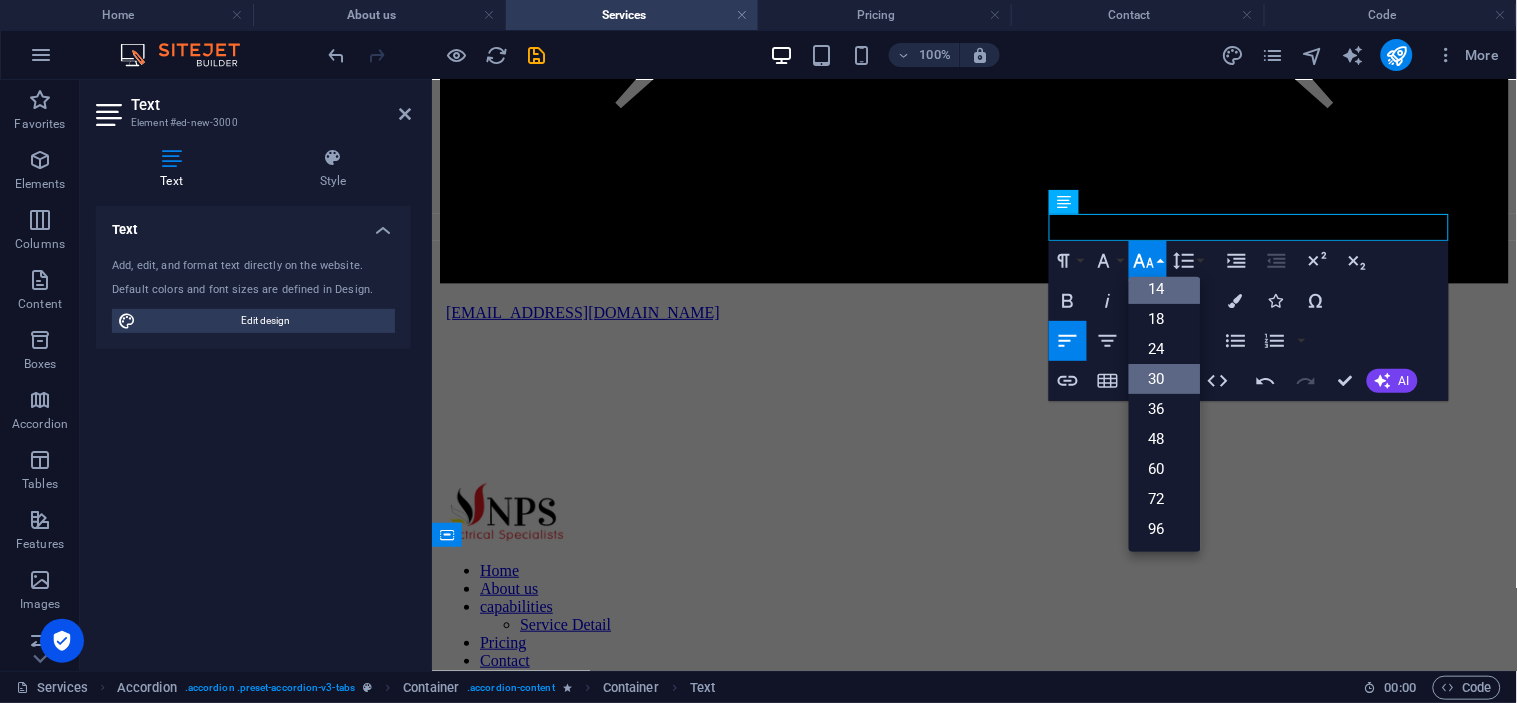 scroll, scrollTop: 160, scrollLeft: 0, axis: vertical 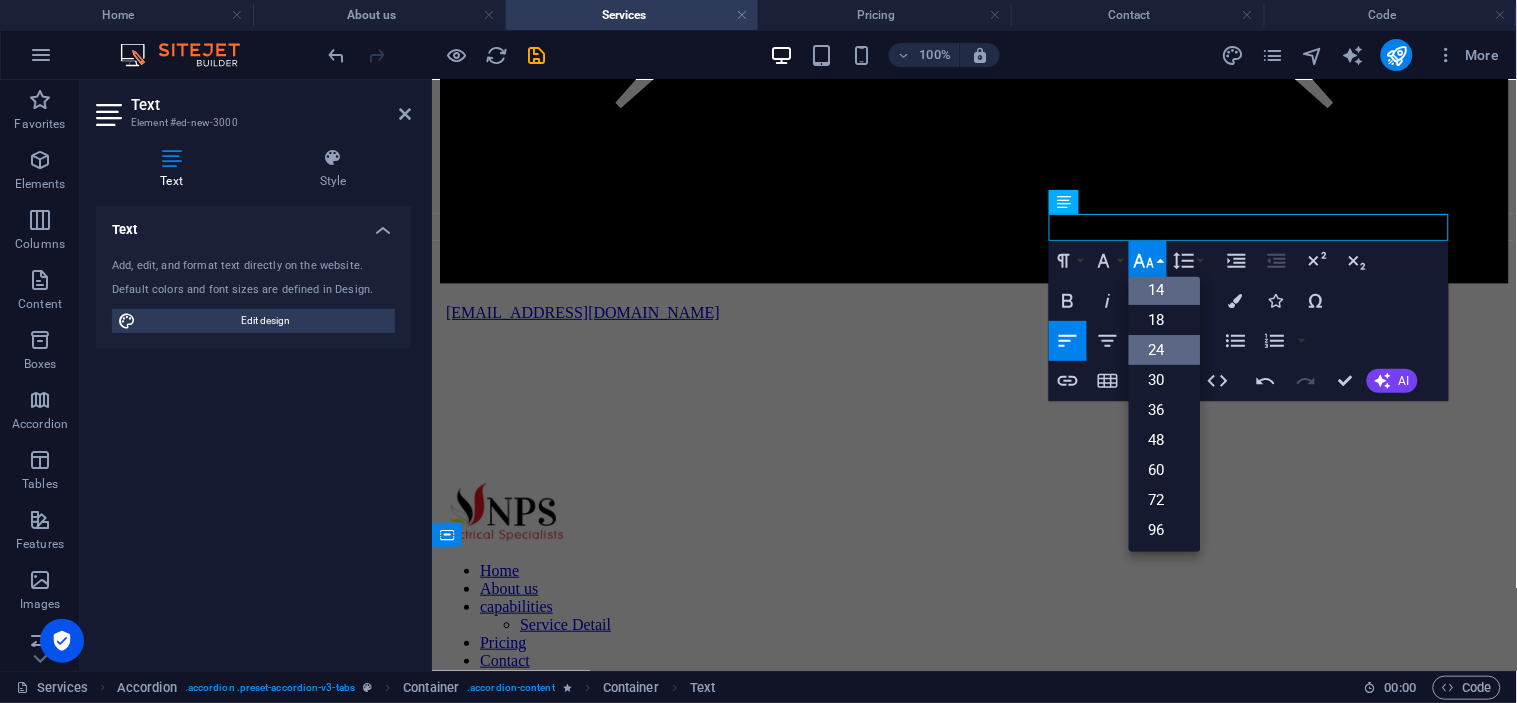 click on "24" at bounding box center [1165, 350] 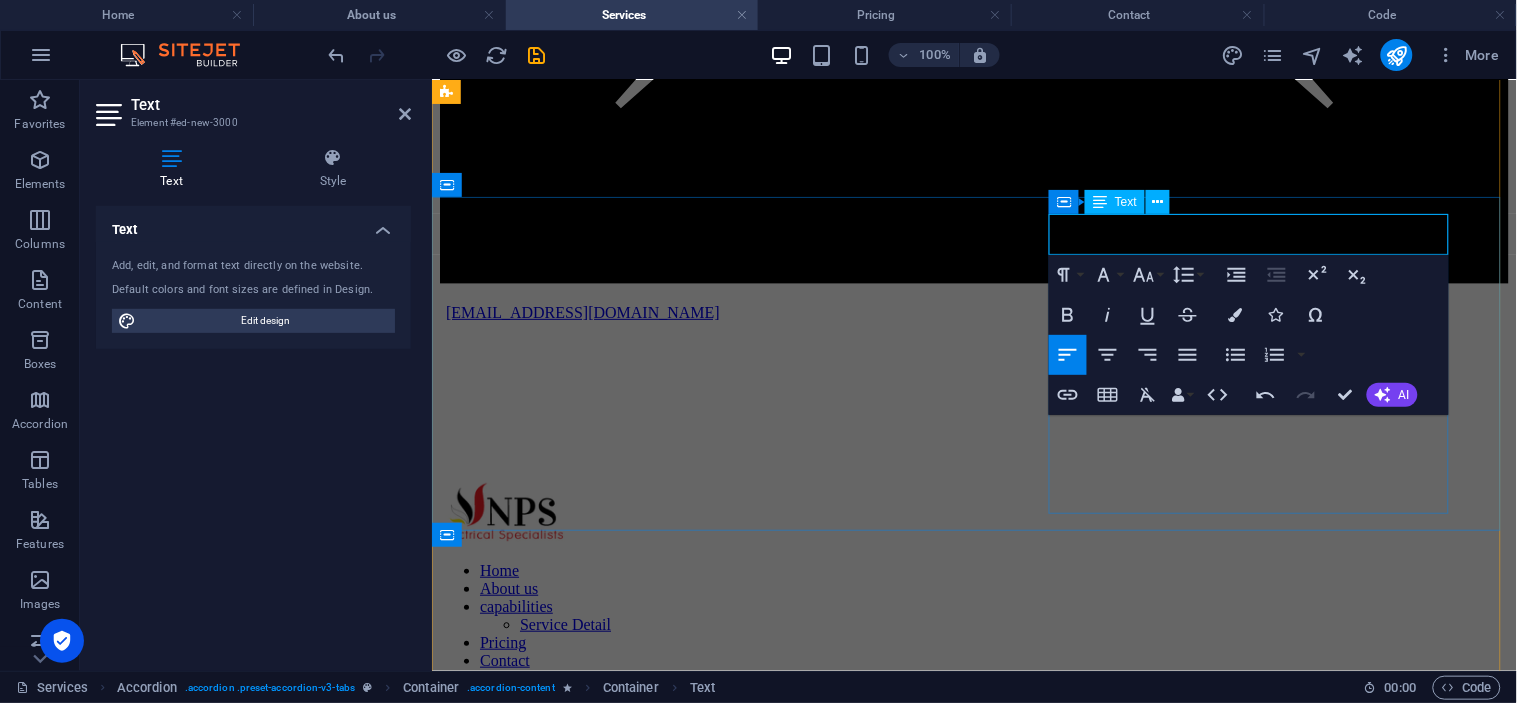 click on "›" at bounding box center [639, 9837] 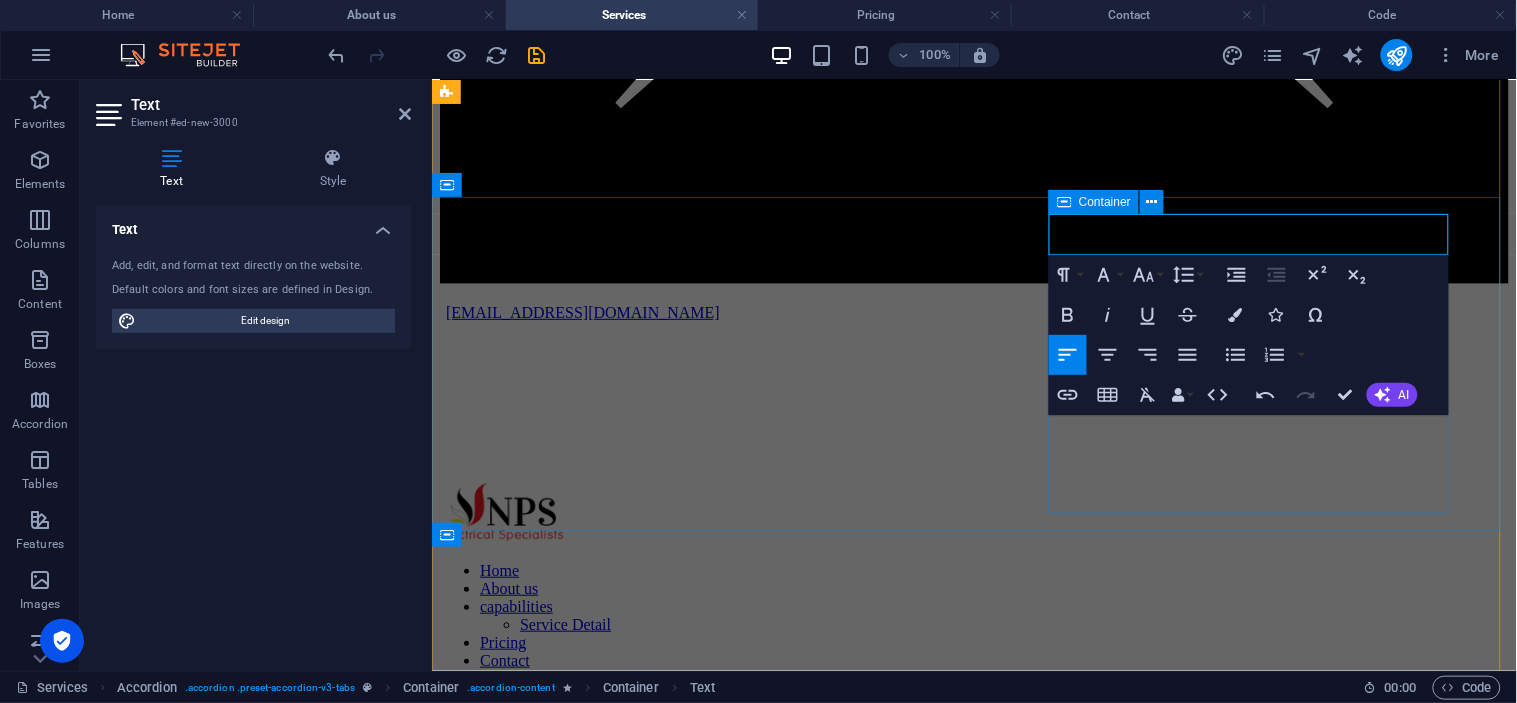 drag, startPoint x: 1411, startPoint y: 236, endPoint x: 1061, endPoint y: 266, distance: 351.28336 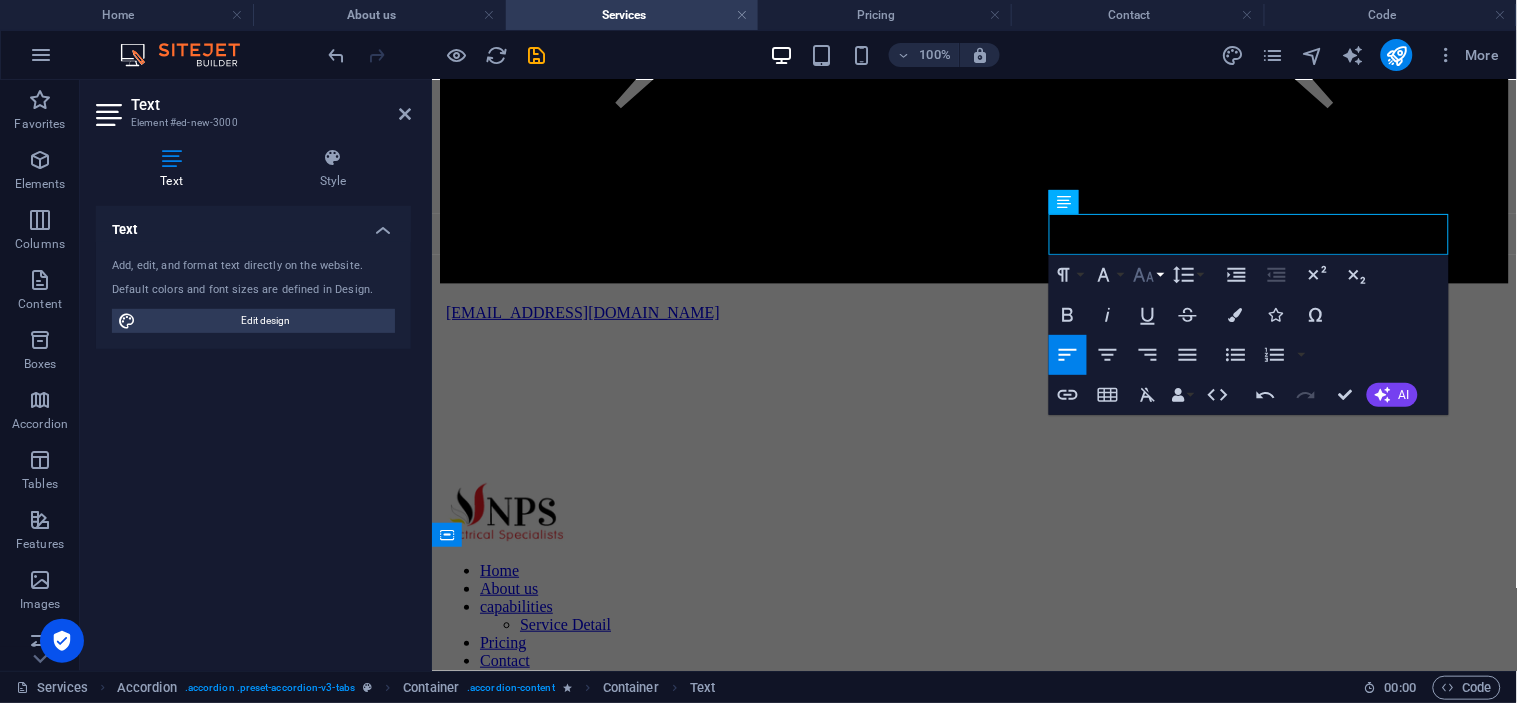 click 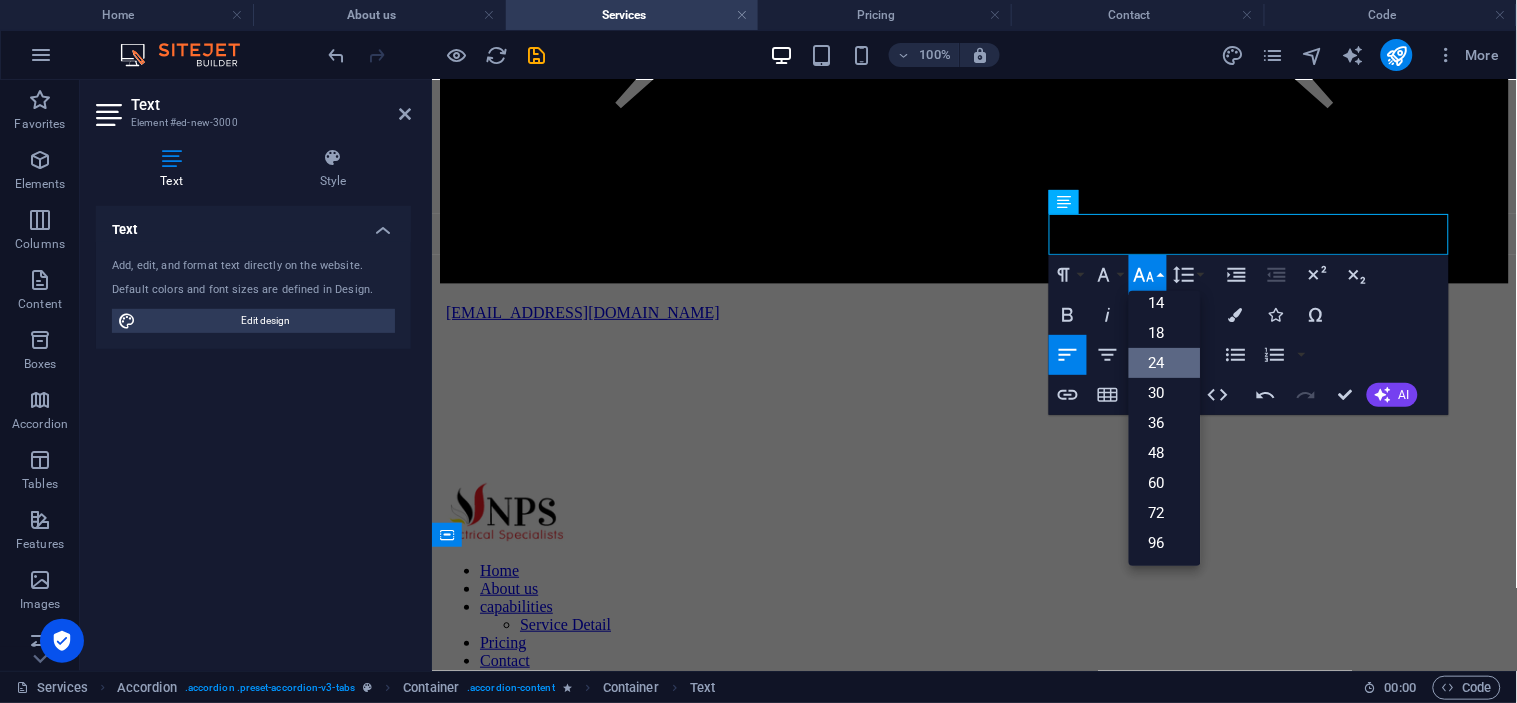 scroll, scrollTop: 160, scrollLeft: 0, axis: vertical 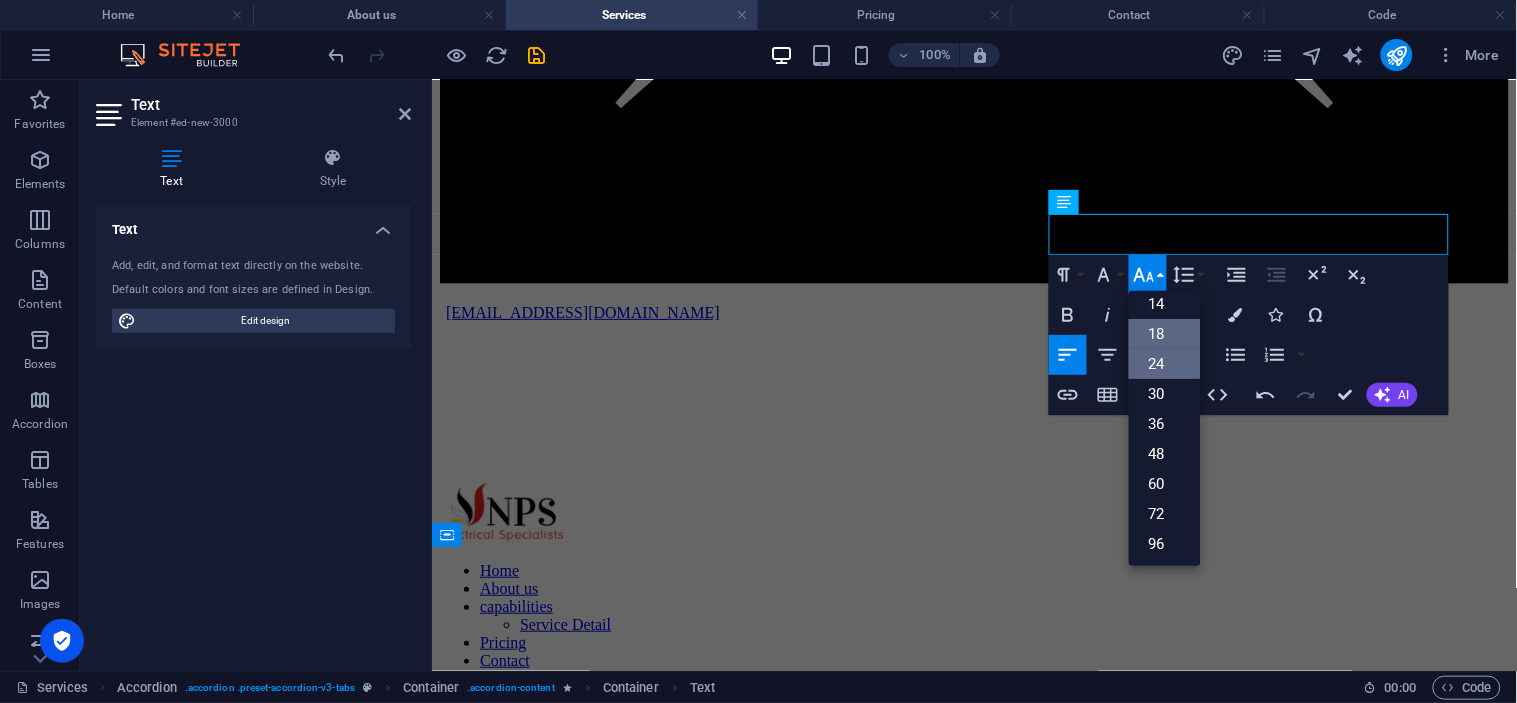click on "18" at bounding box center (1165, 334) 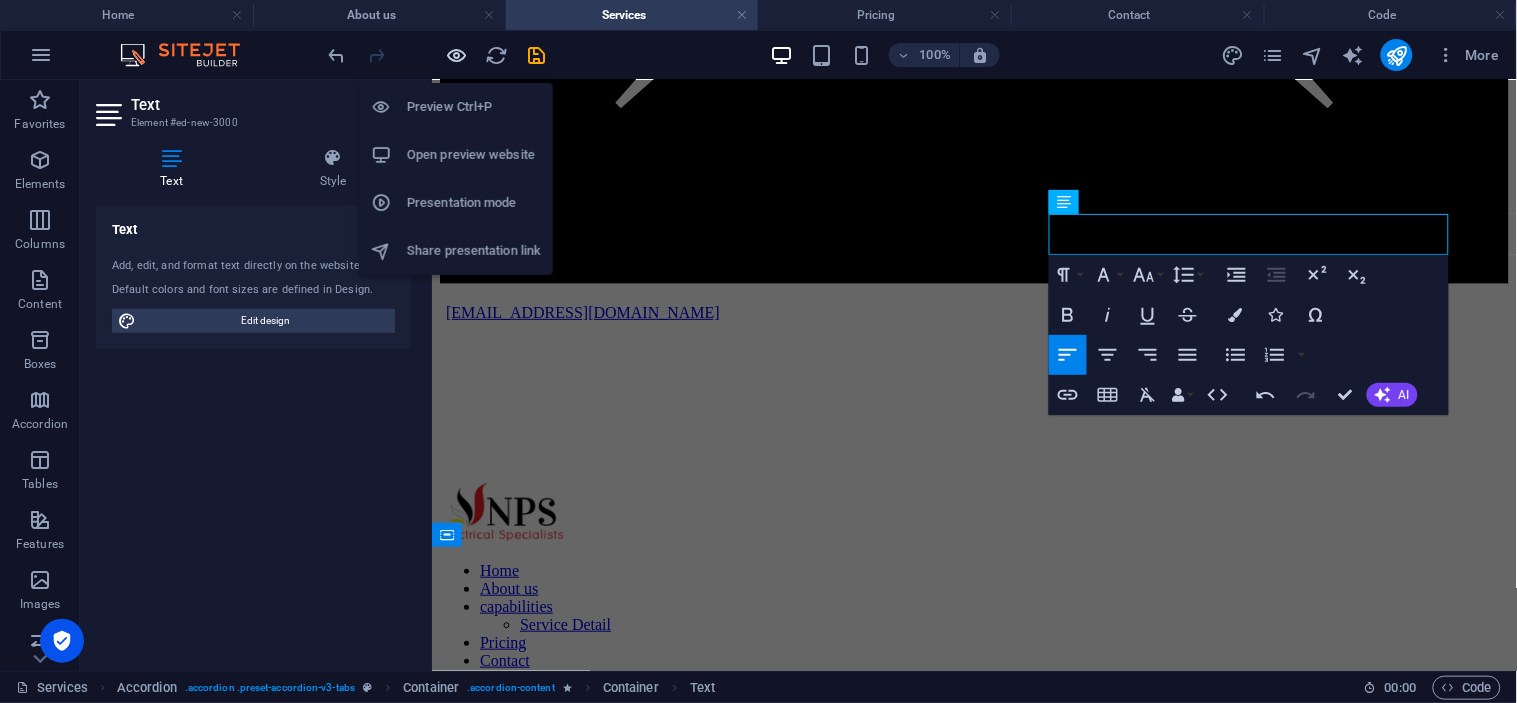 click at bounding box center [457, 55] 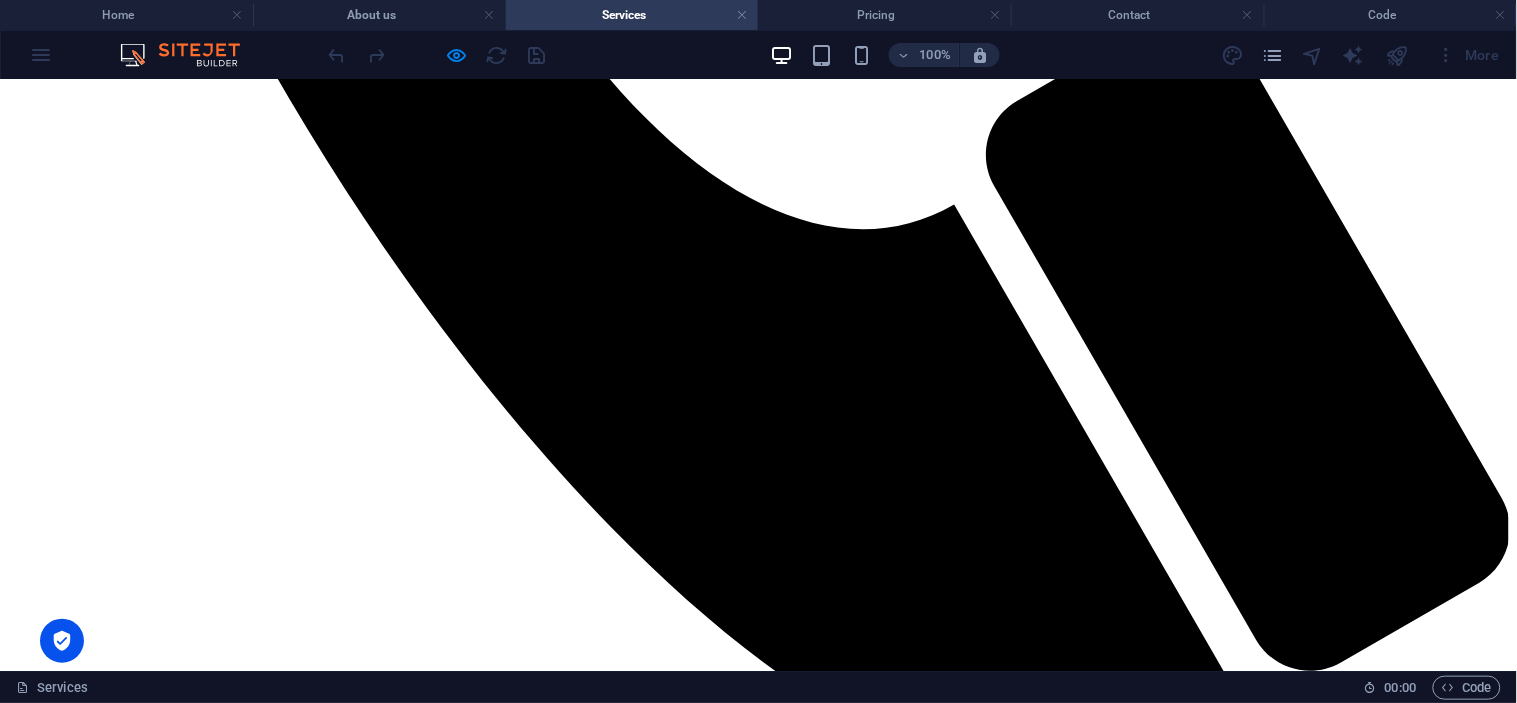 scroll, scrollTop: 1338, scrollLeft: 0, axis: vertical 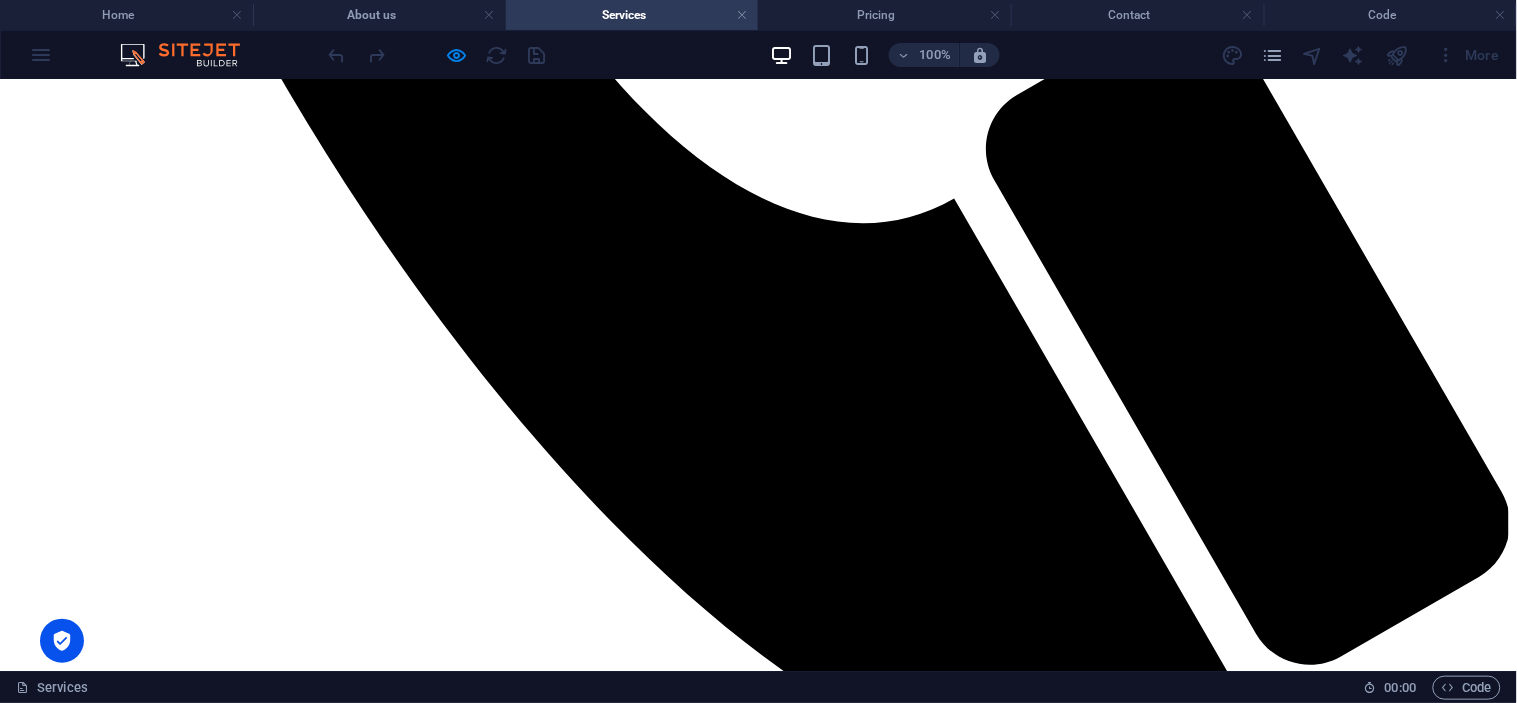 click at bounding box center (758, 1970) 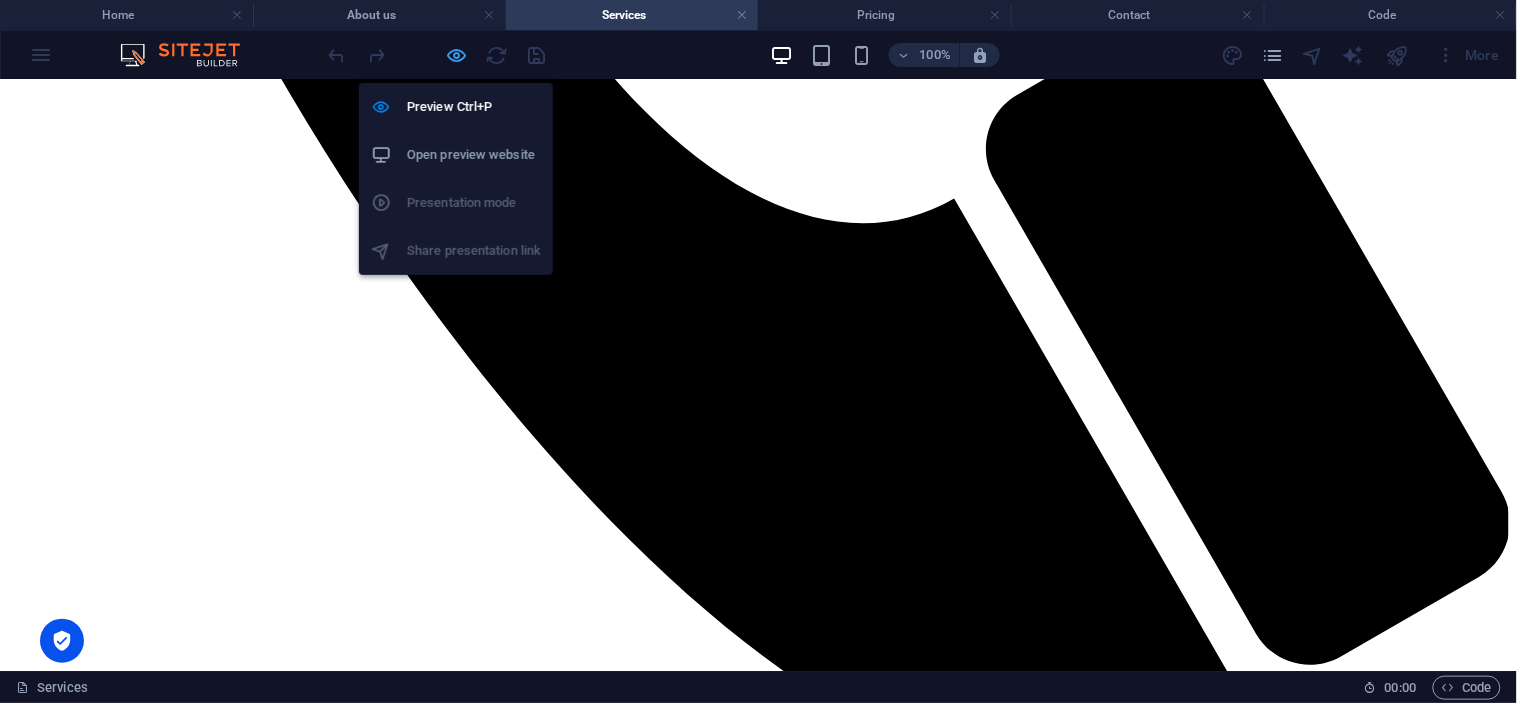 click at bounding box center [457, 55] 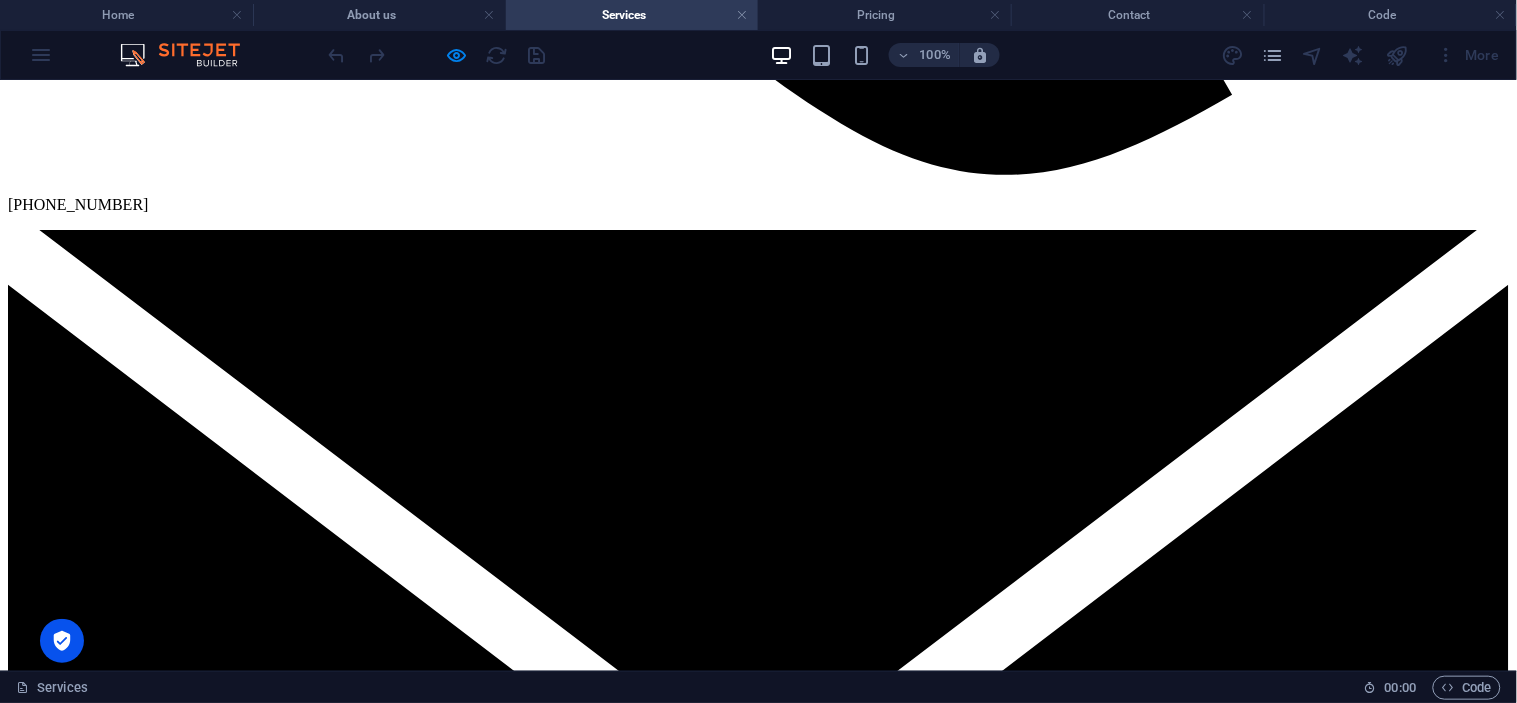scroll, scrollTop: 1958, scrollLeft: 0, axis: vertical 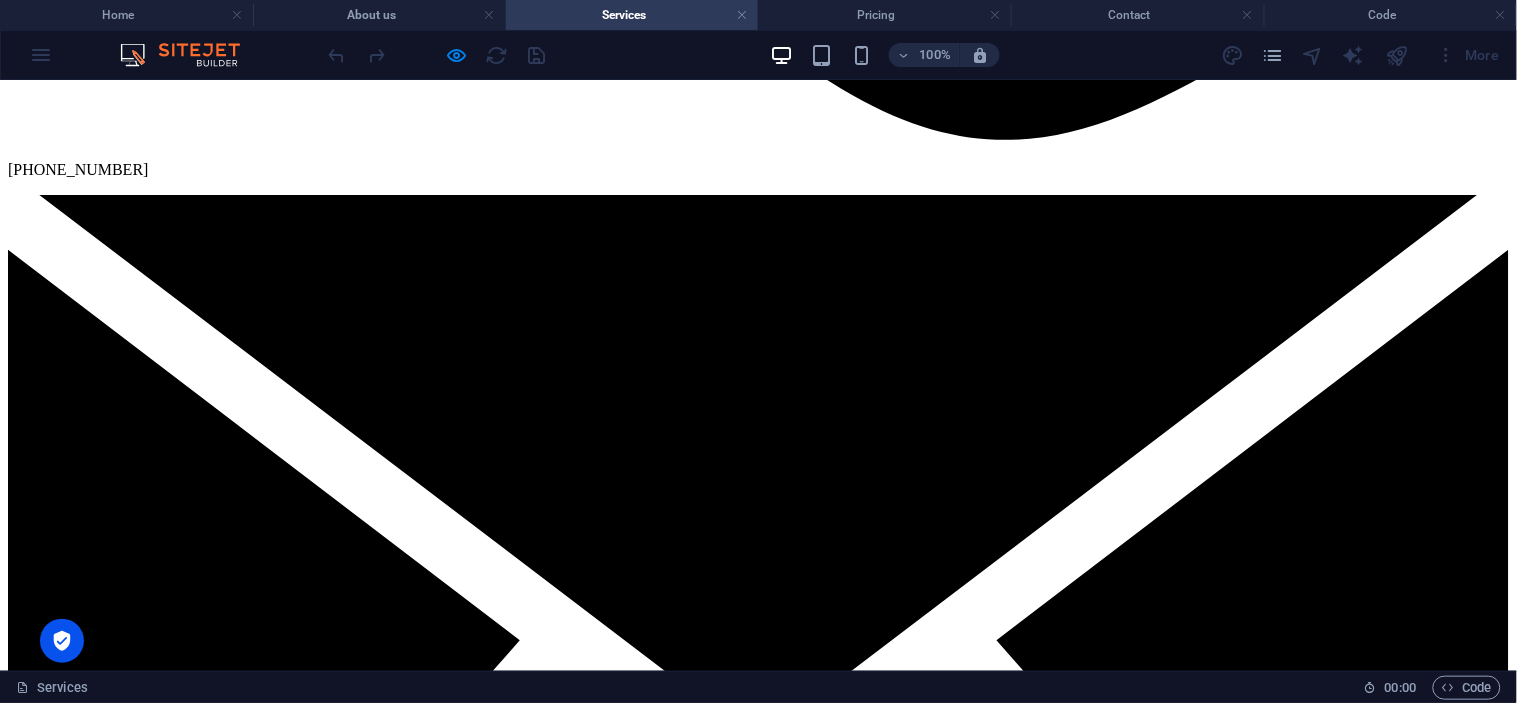 click on "›" at bounding box center [12, 13566] 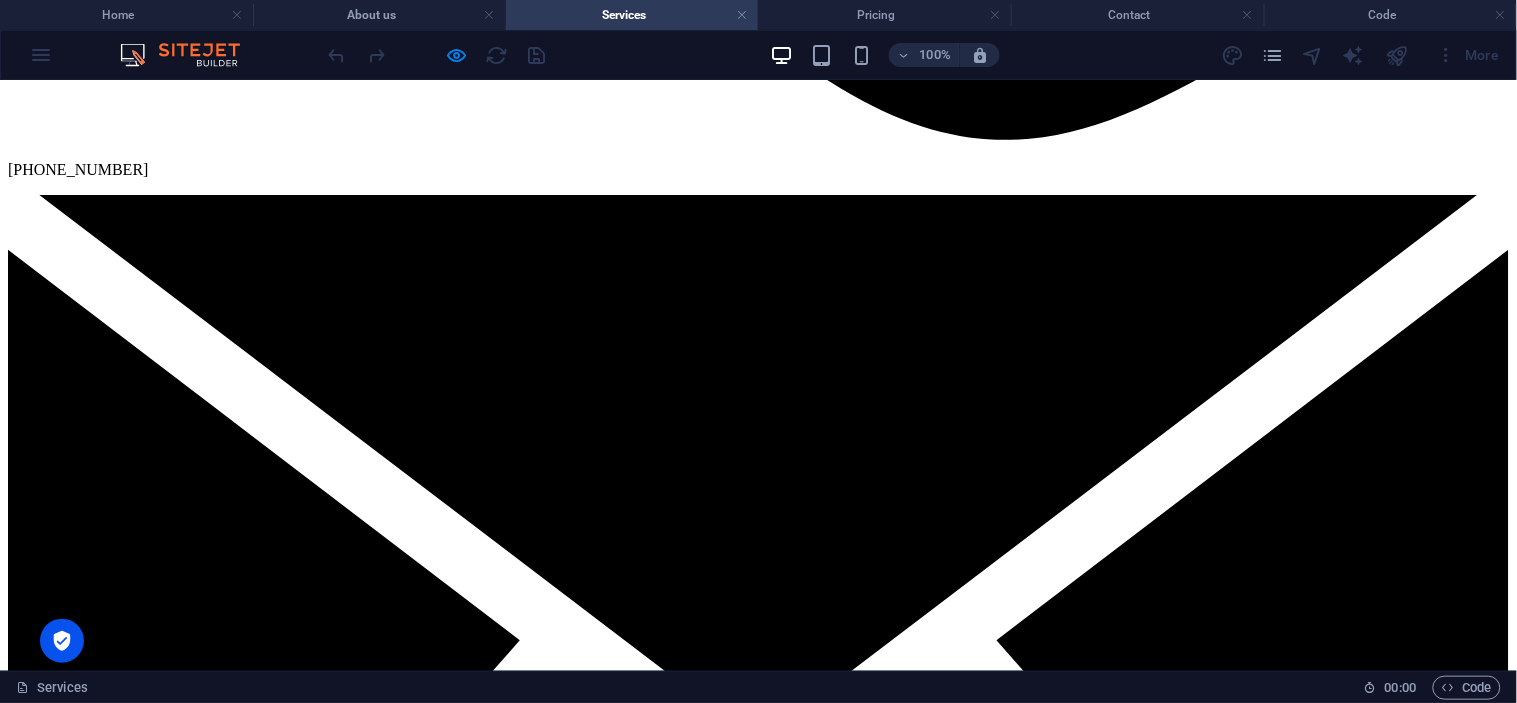 click on "Generator Service and Repair" at bounding box center (122, 13568) 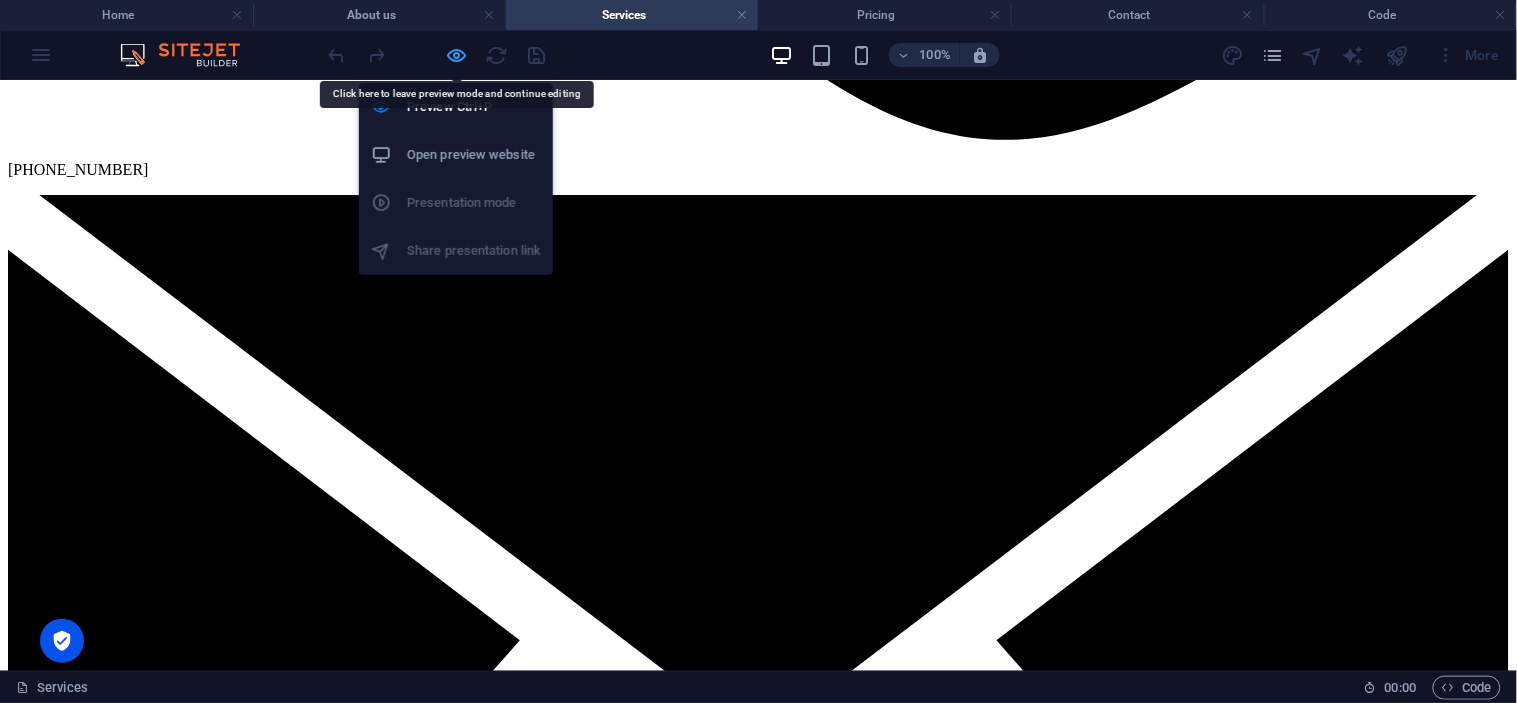 click at bounding box center [457, 55] 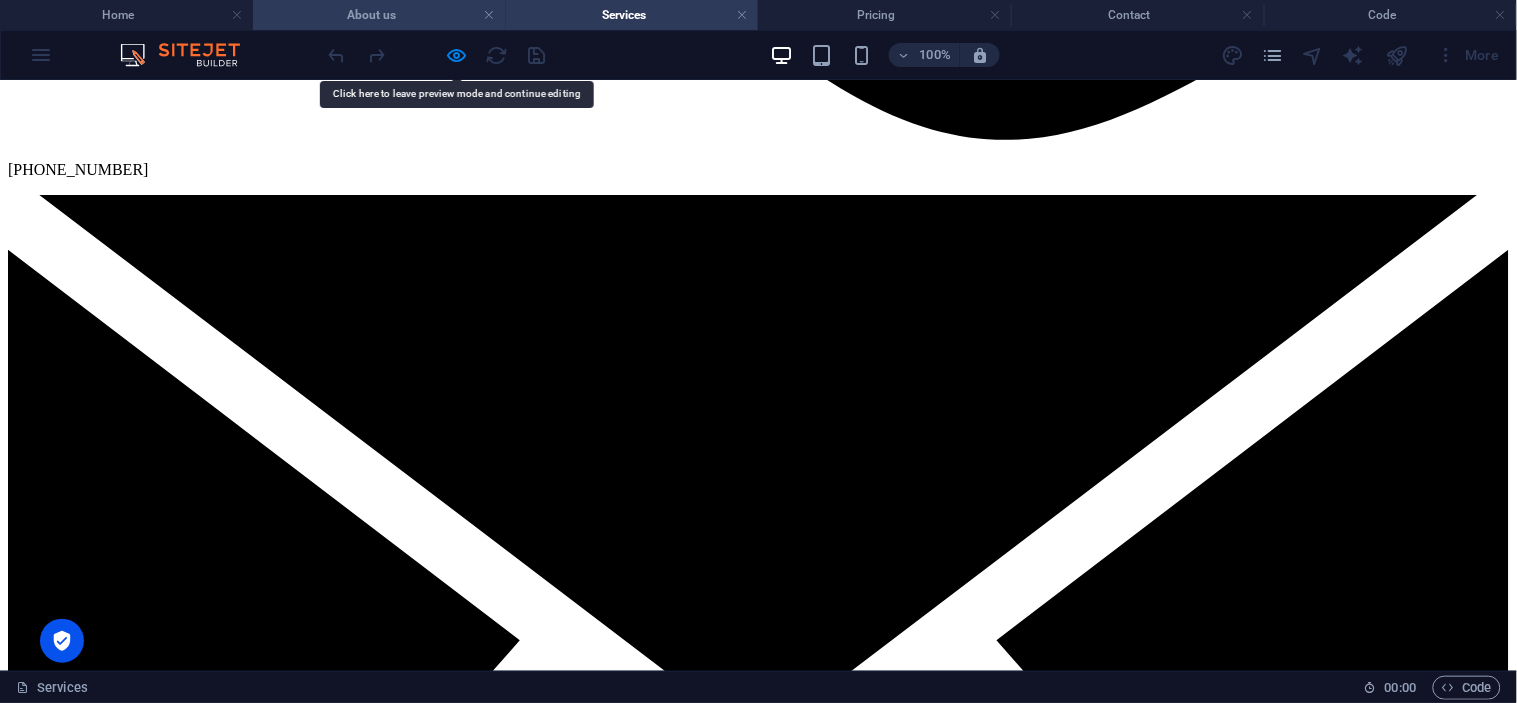 click on "About us" at bounding box center (379, 15) 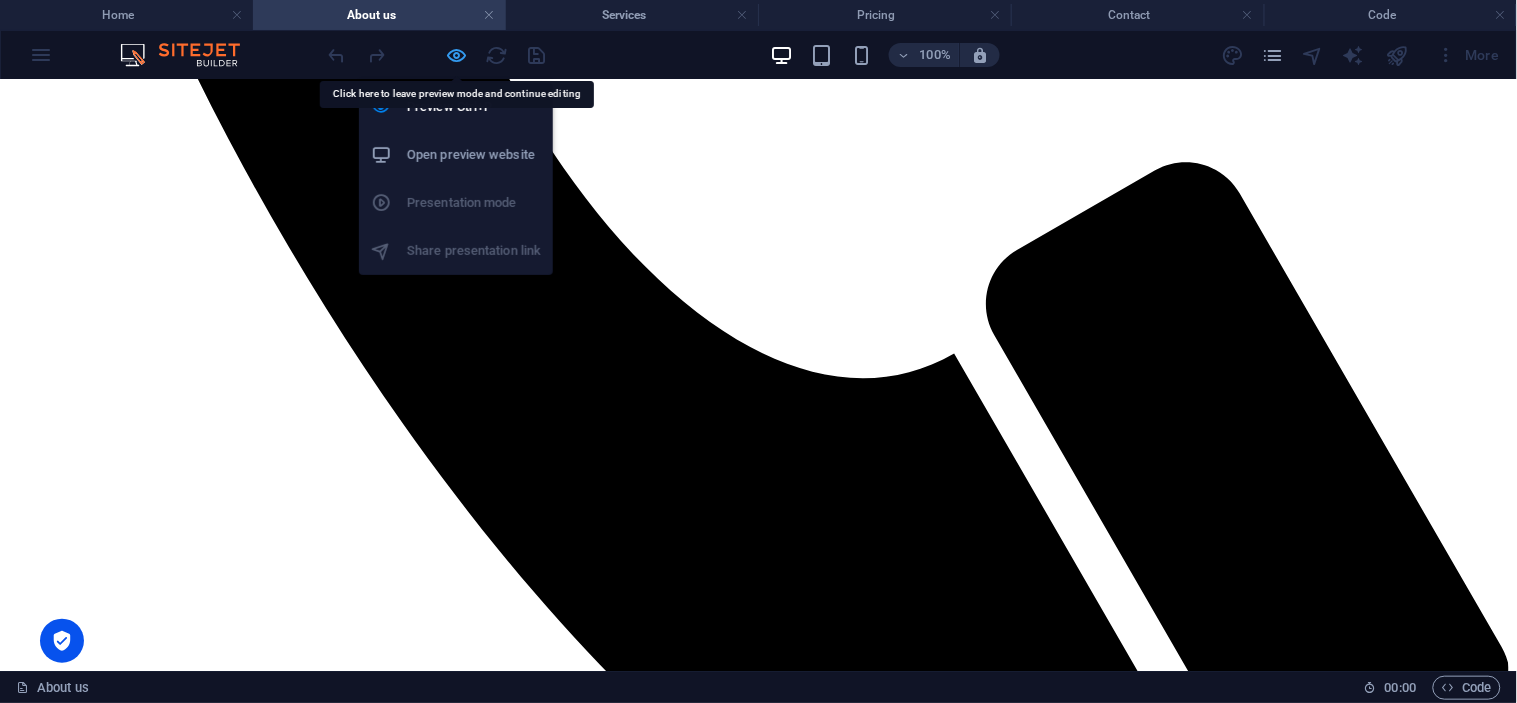 click at bounding box center (457, 55) 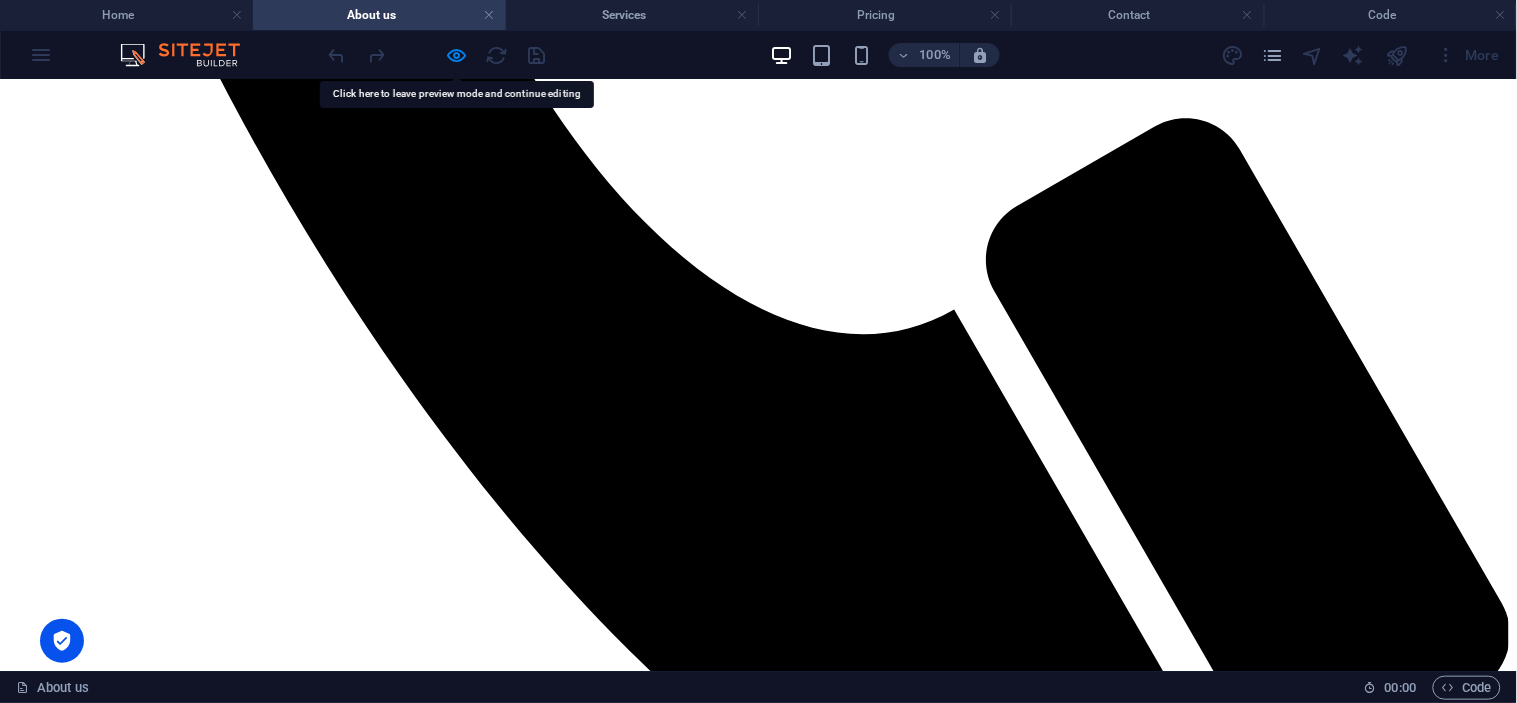 scroll, scrollTop: 1183, scrollLeft: 0, axis: vertical 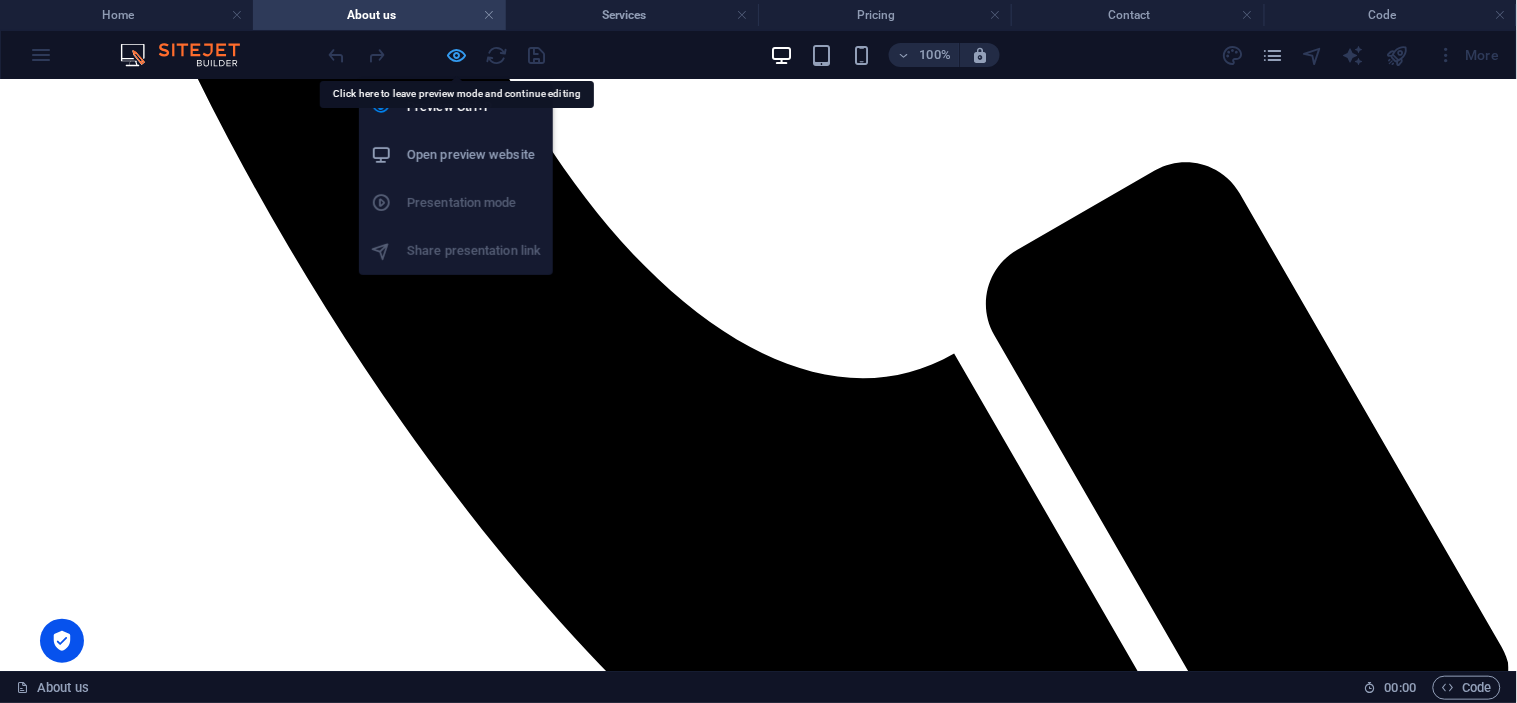 click at bounding box center [457, 55] 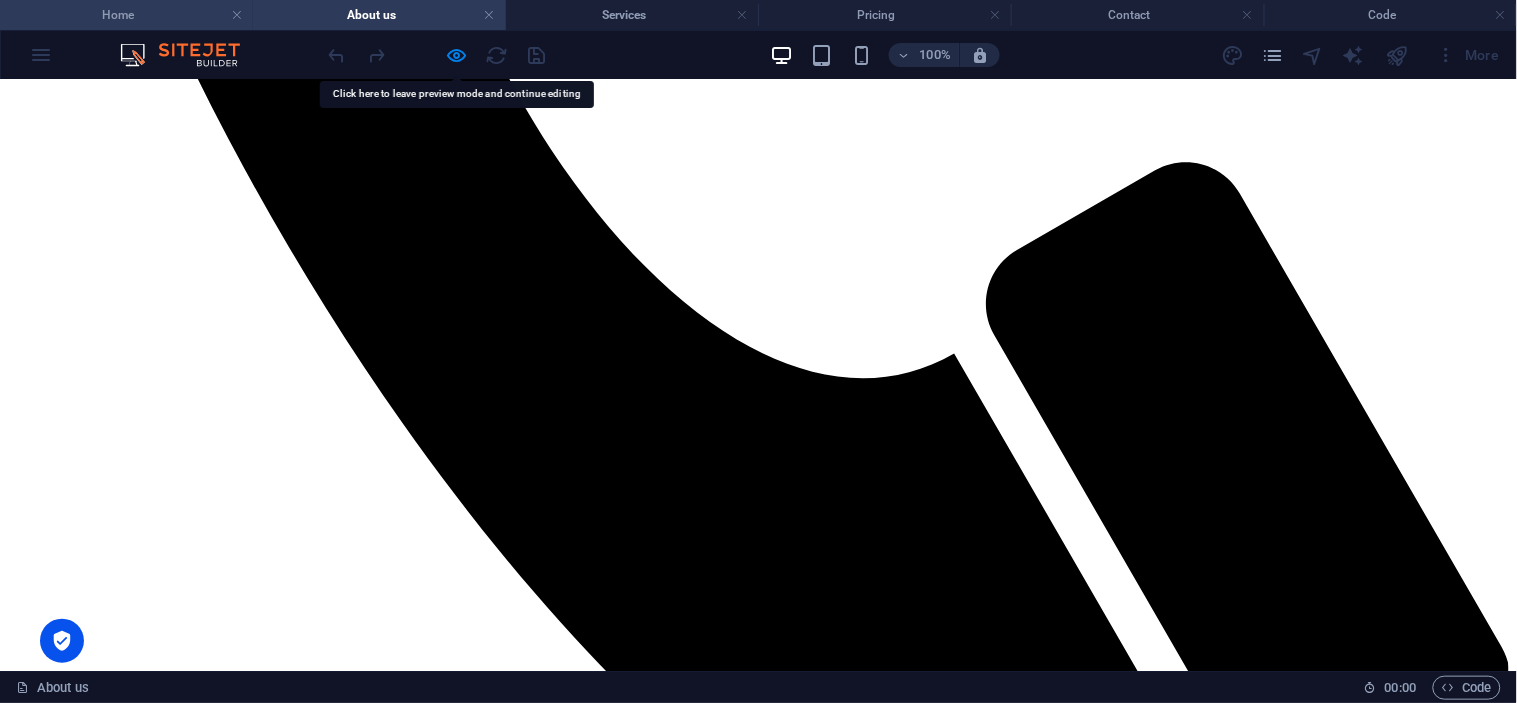 click on "Home" at bounding box center [126, 15] 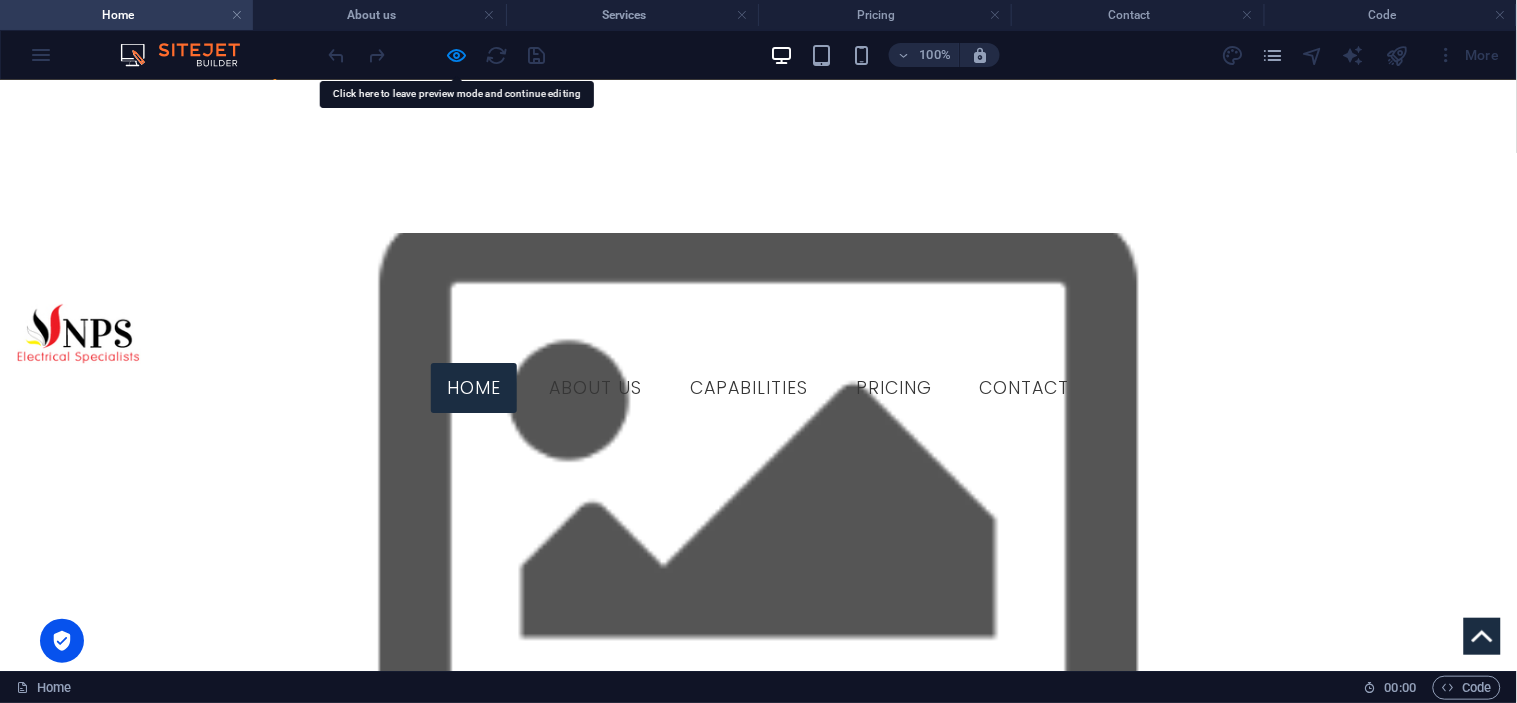 scroll, scrollTop: 0, scrollLeft: 0, axis: both 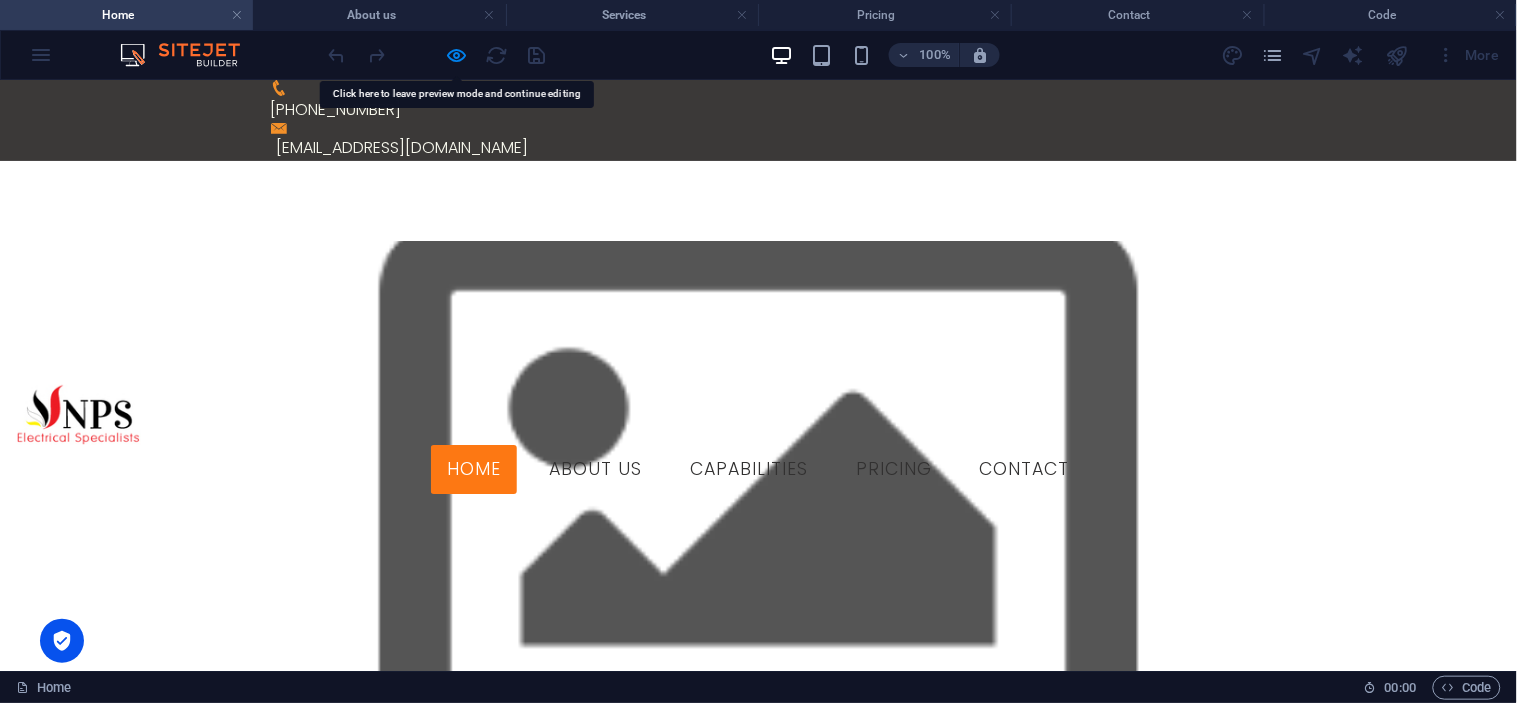 click at bounding box center (437, 55) 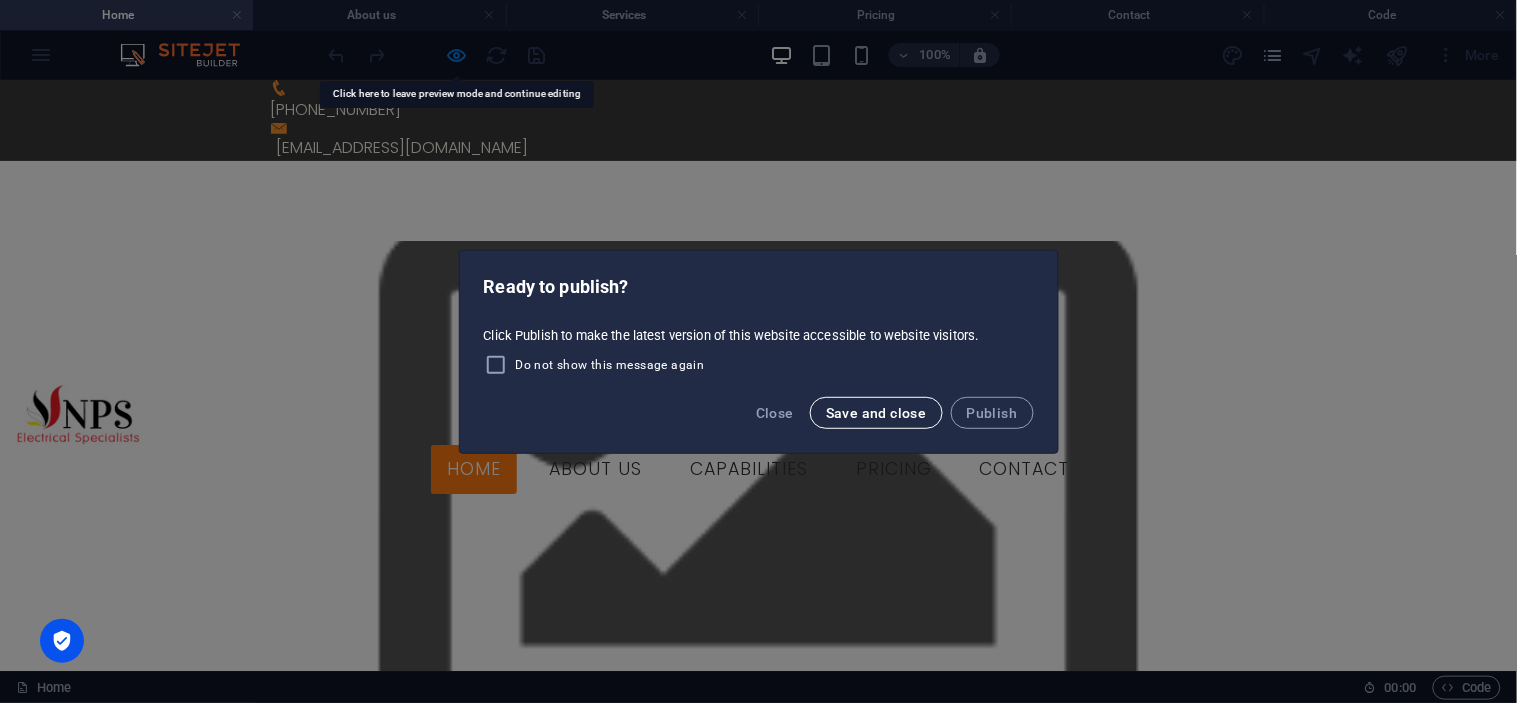 click on "Save and close" at bounding box center [876, 413] 